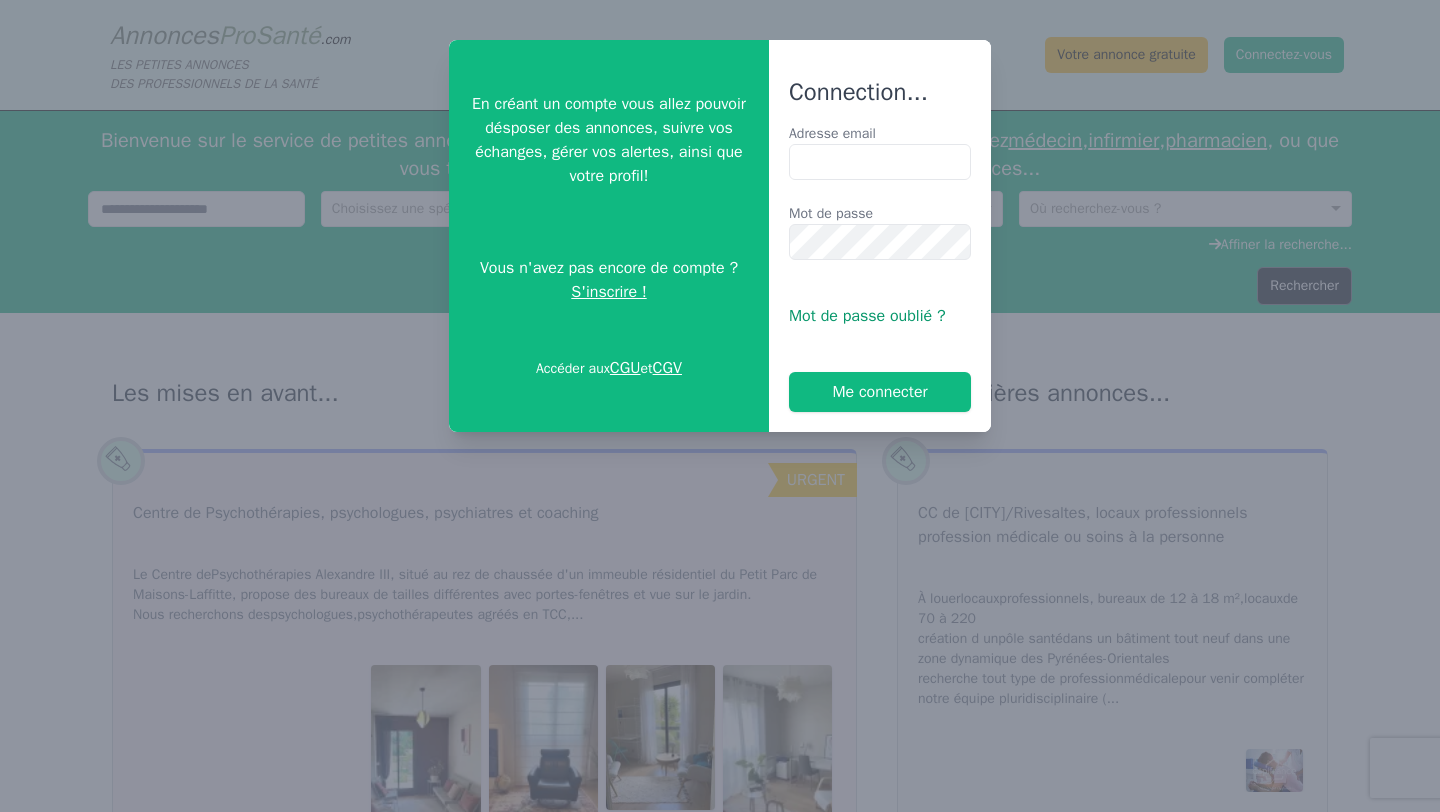 scroll, scrollTop: 0, scrollLeft: 0, axis: both 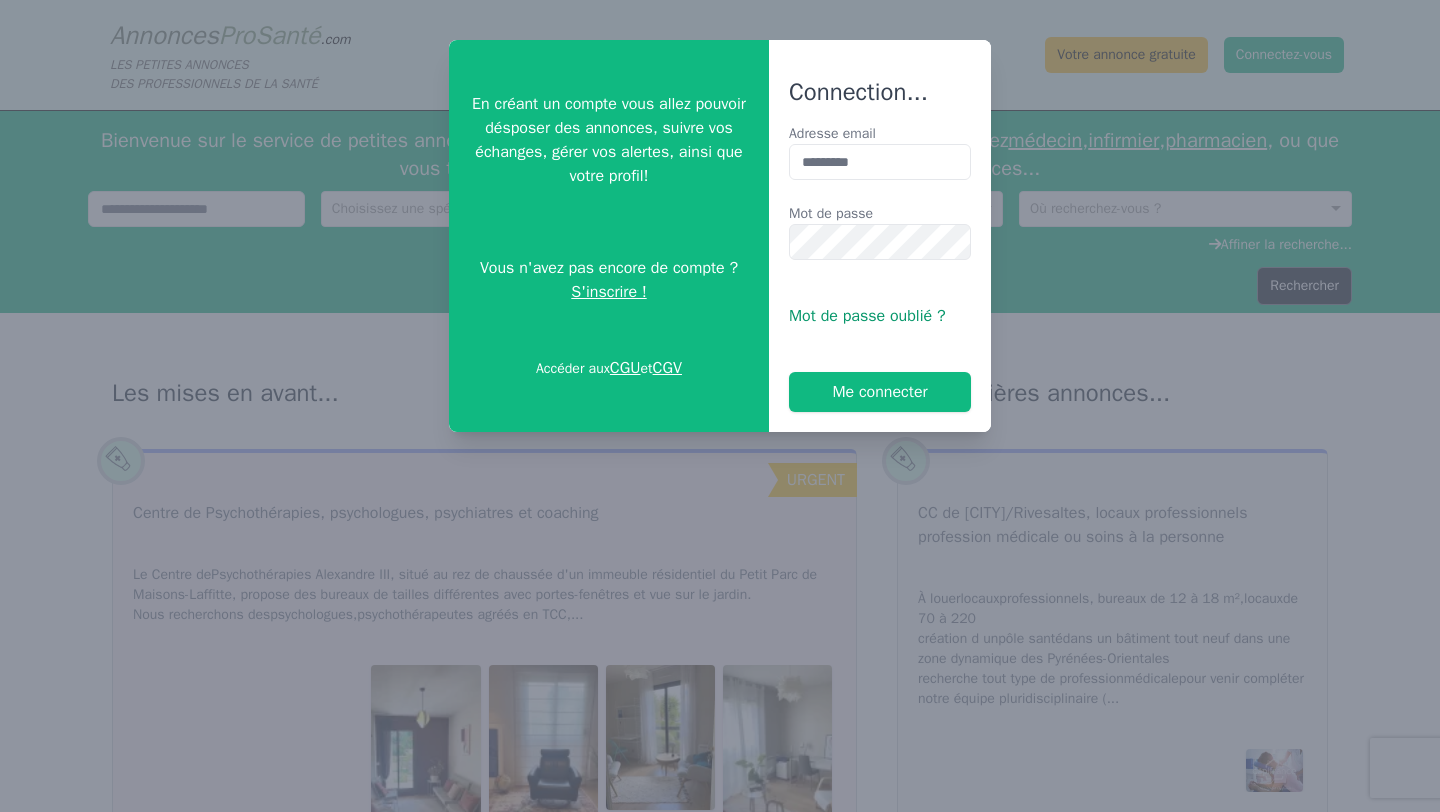 type on "**********" 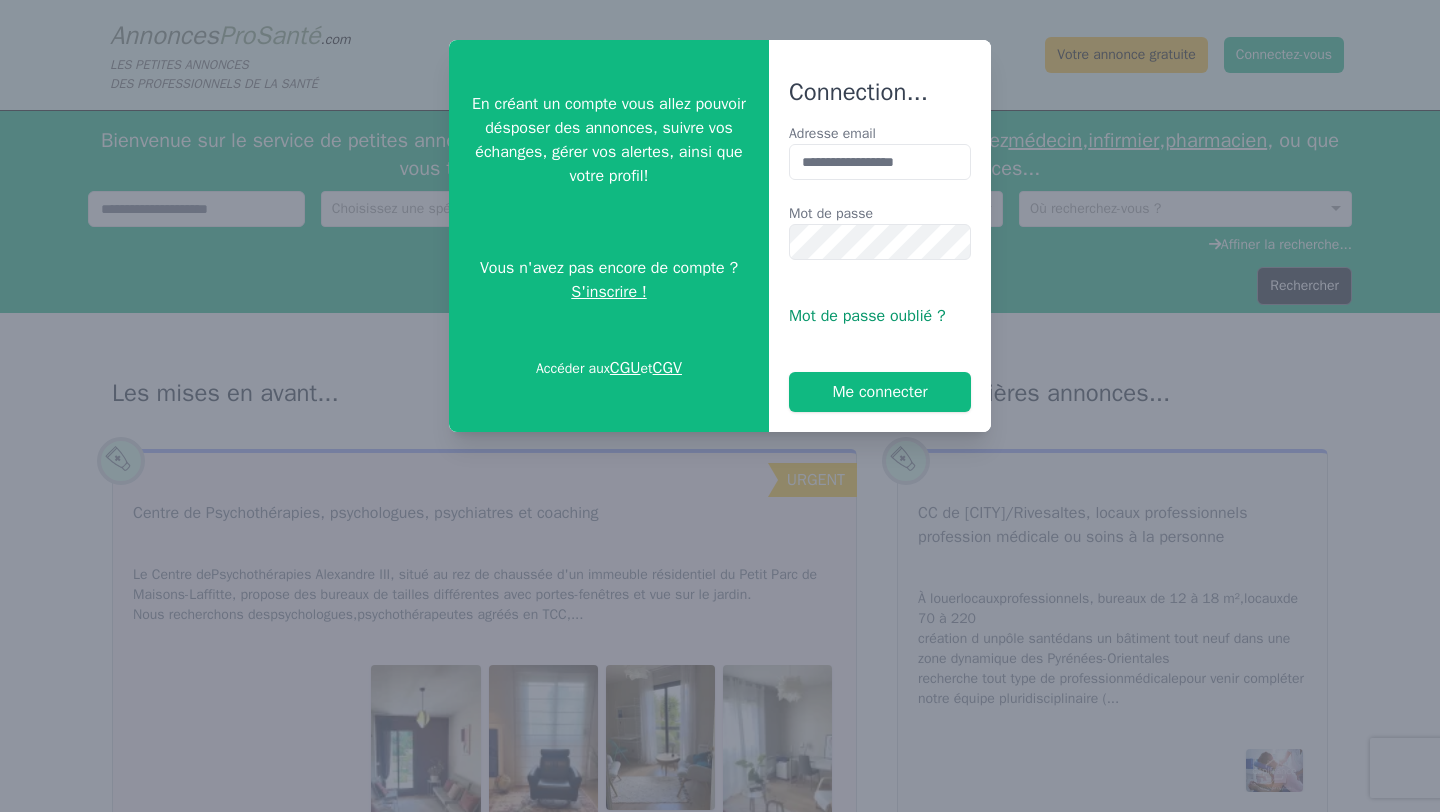 click on "**********" at bounding box center (880, 268) 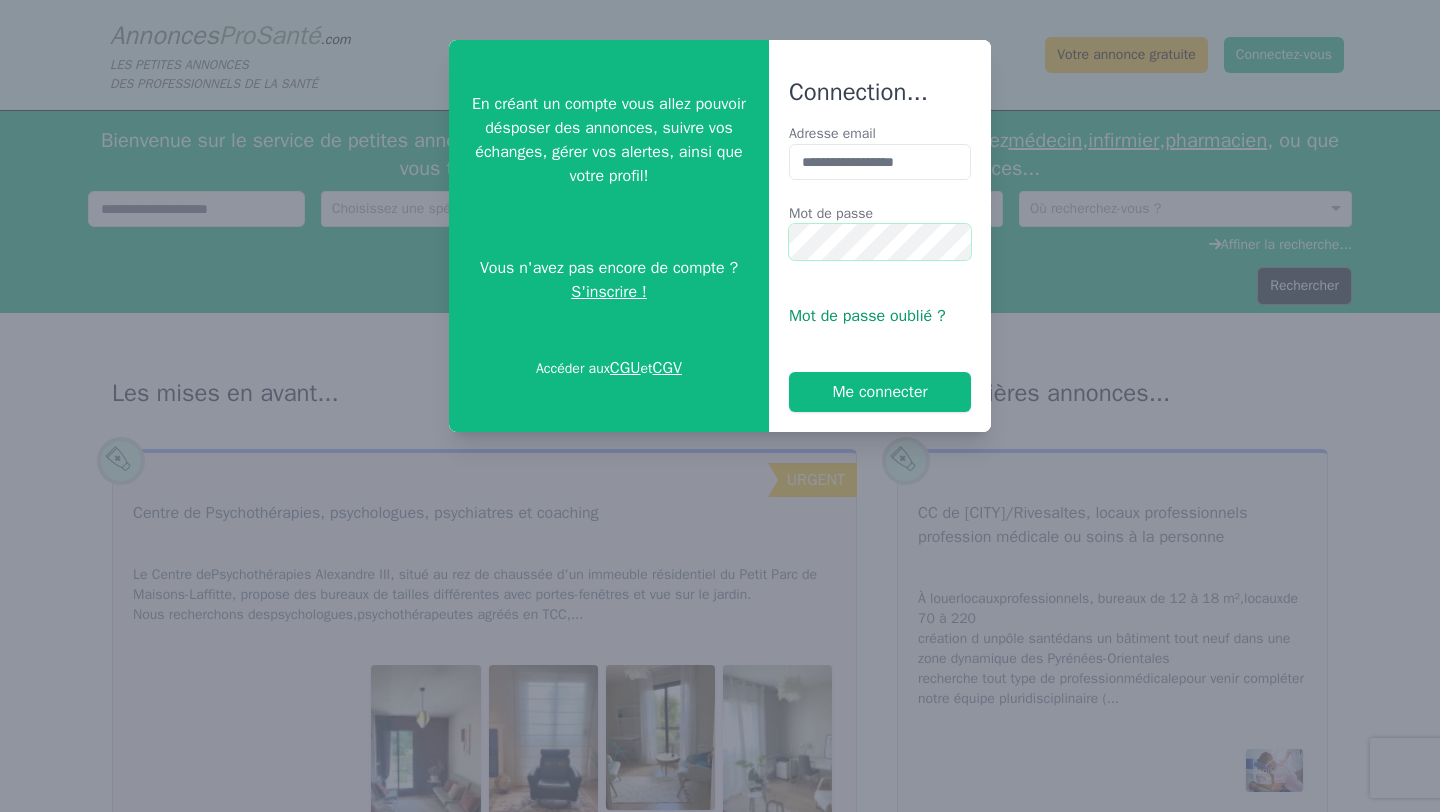 scroll, scrollTop: 0, scrollLeft: 18, axis: horizontal 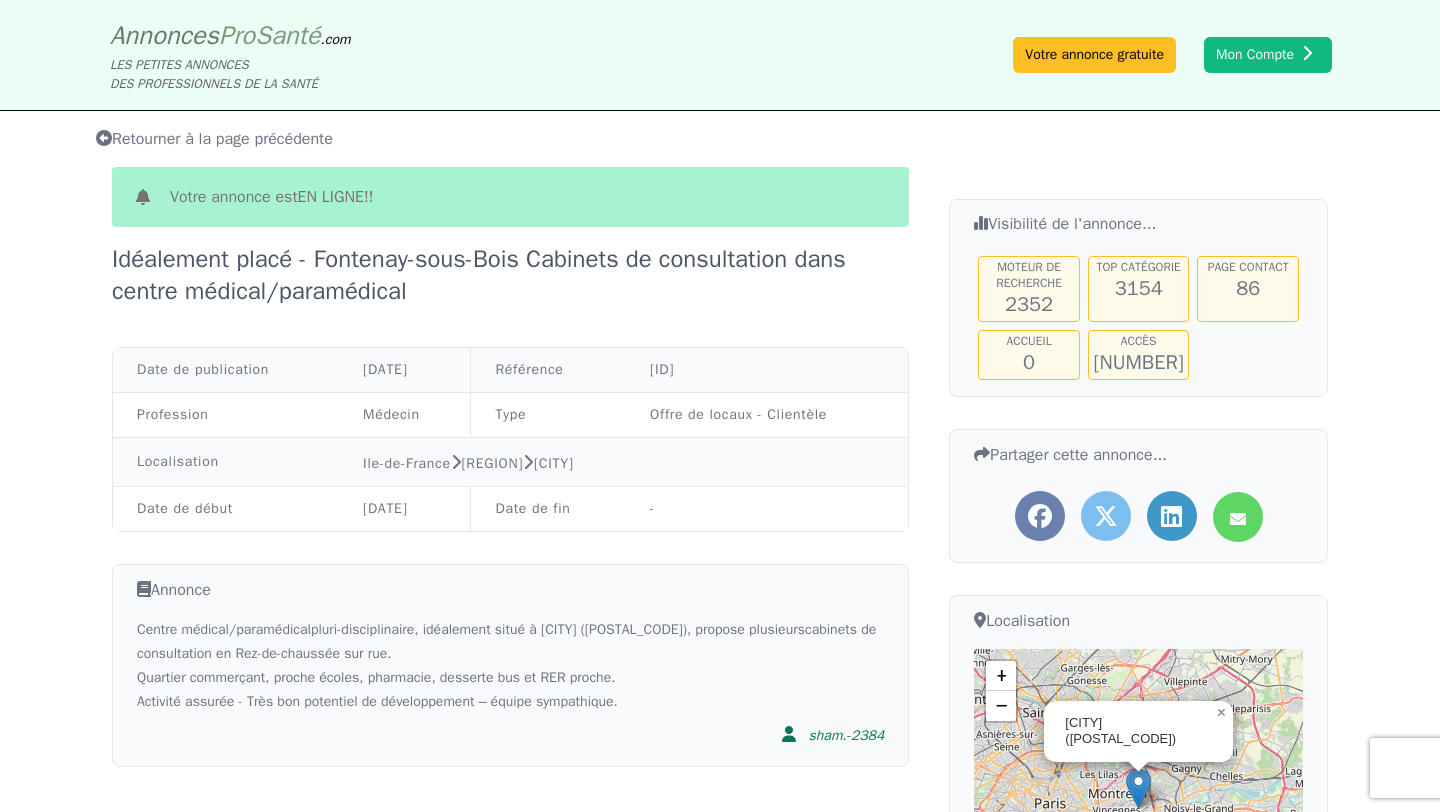 click on "Retourner à la page précédente" at bounding box center [214, 139] 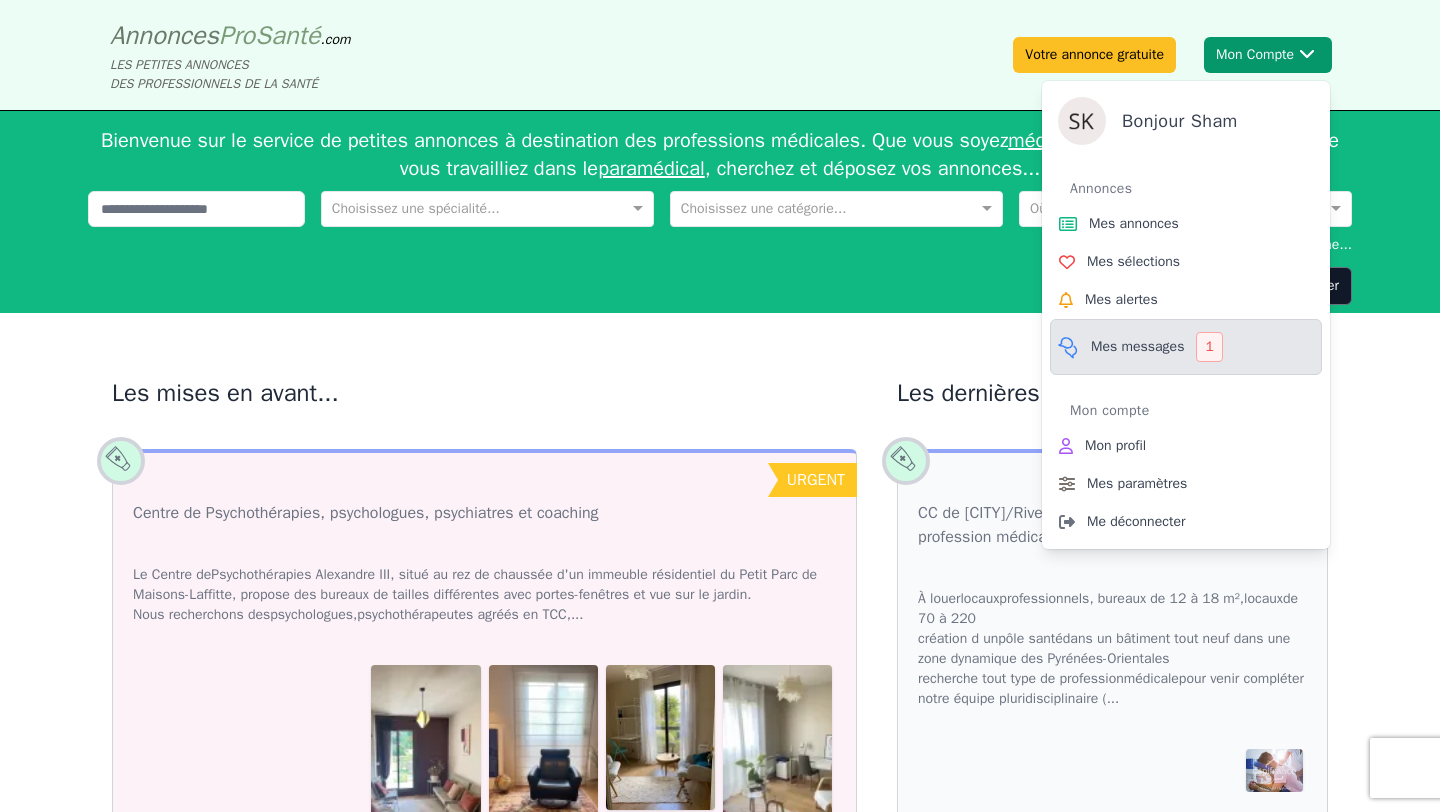 click on "Mes messages" at bounding box center [1137, 347] 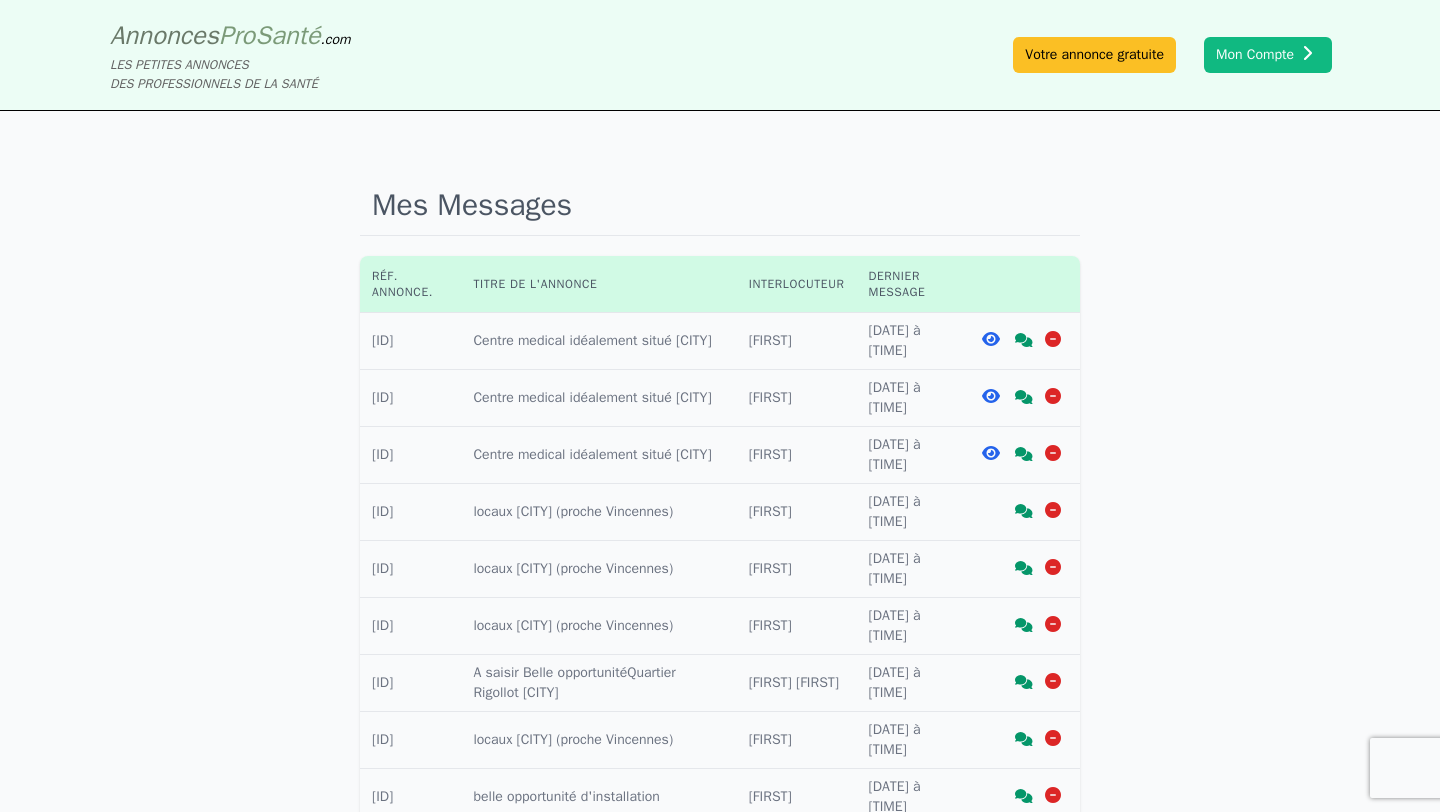 click at bounding box center [1024, 340] 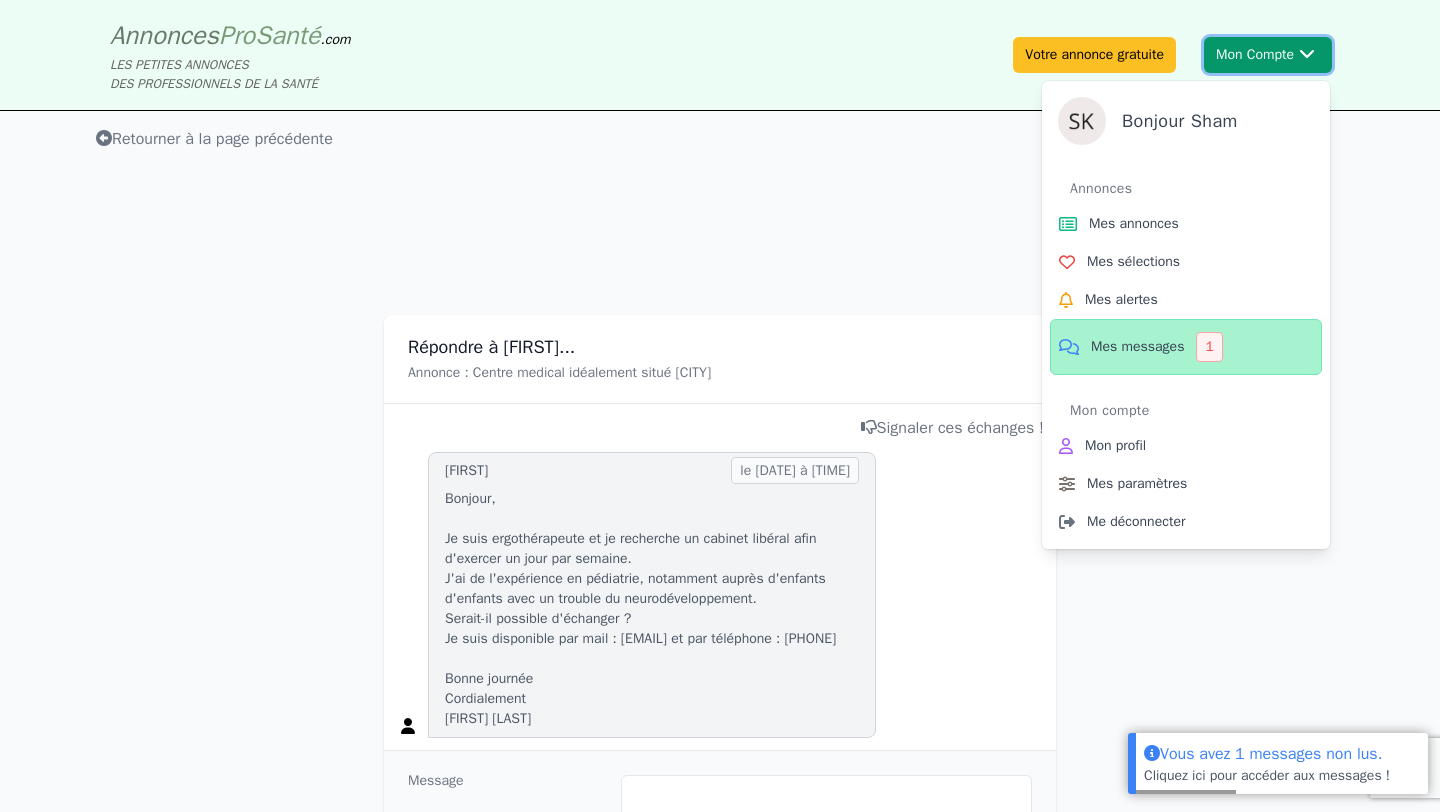 click on "Mon Compte   Bonjour [FIRST]  Annonces Mes annonces Mes sélections Mes alertes Mes messages 1 Mon compte Mon profil Mes paramètres Me déconnecter" at bounding box center (1268, 55) 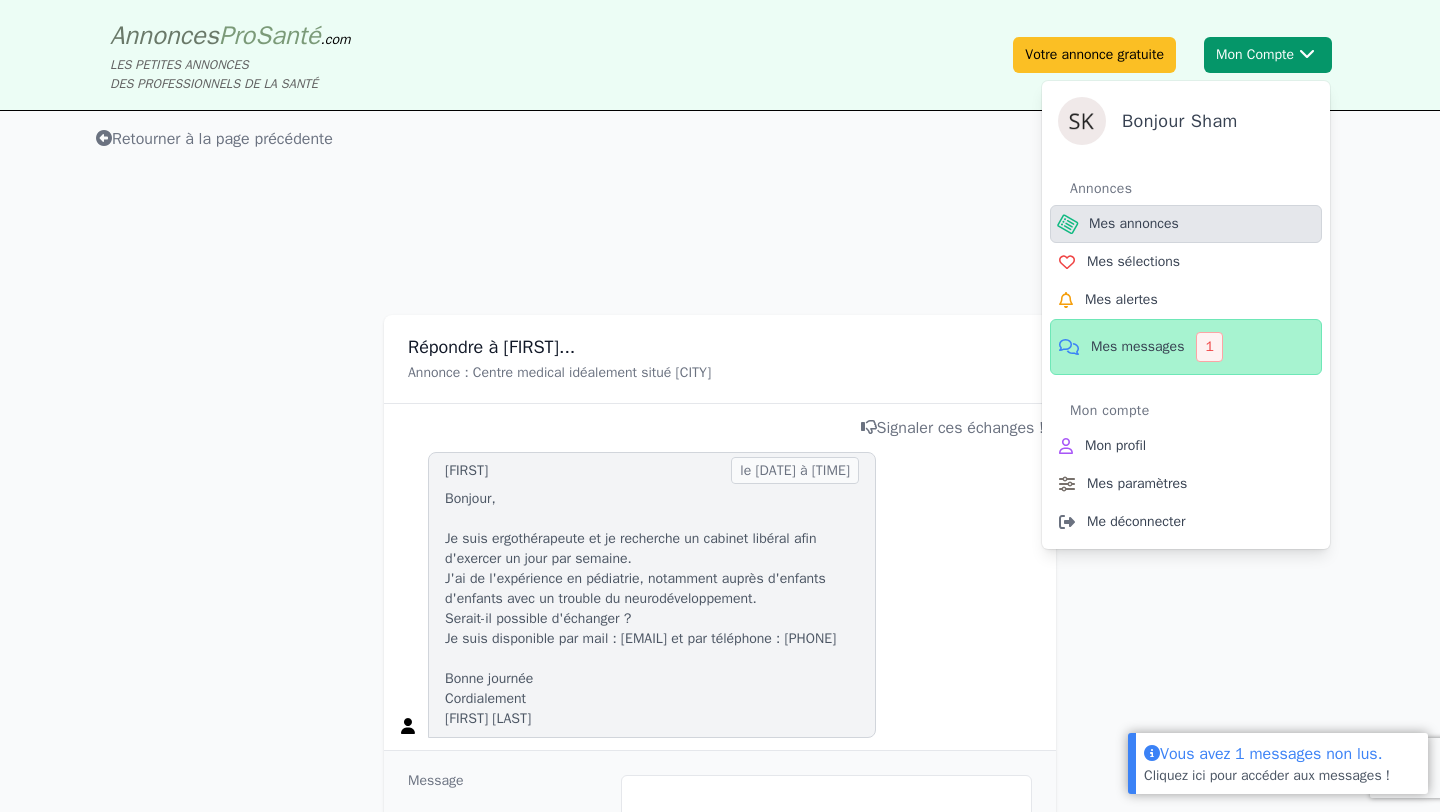 click on "Mes annonces" at bounding box center [1134, 224] 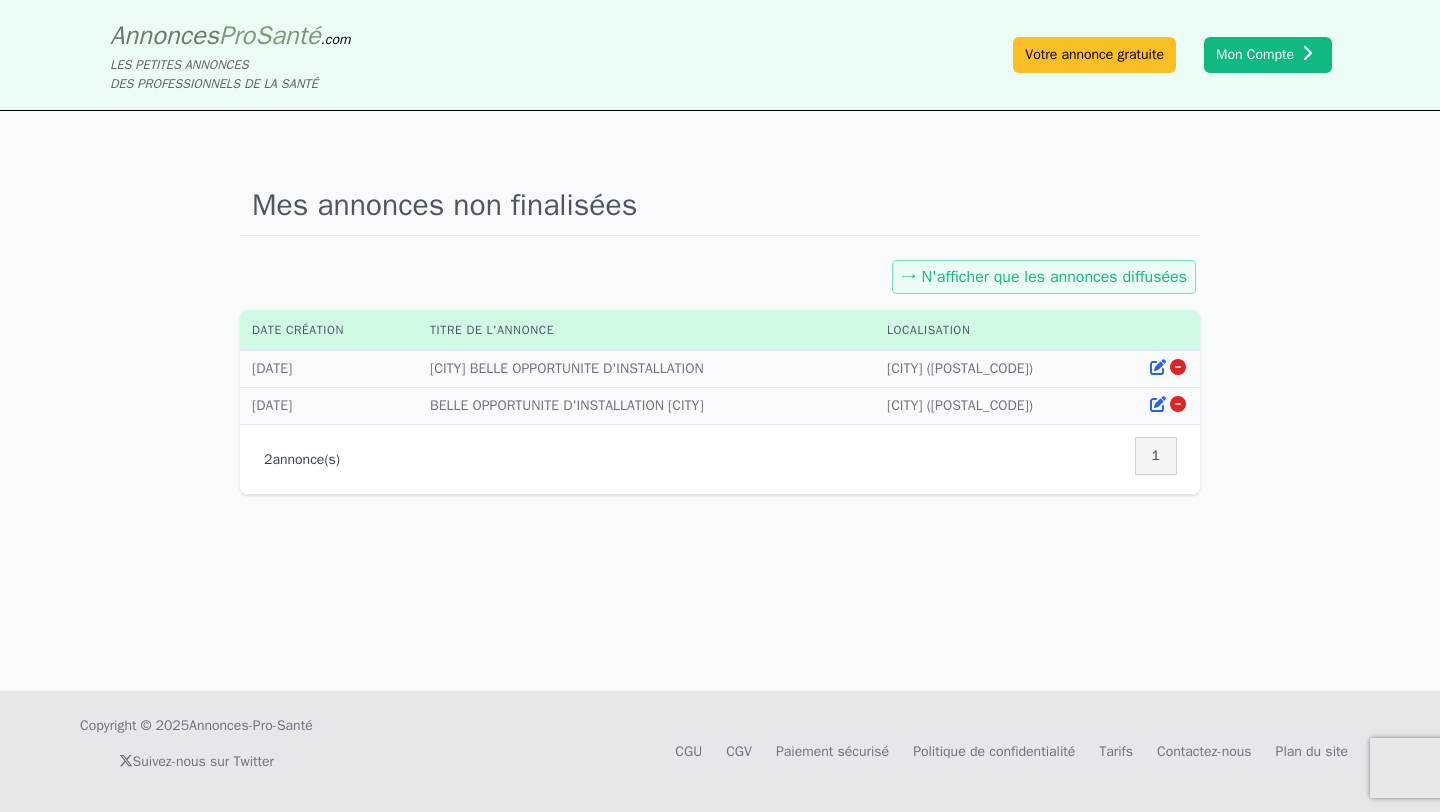 click on "→ N'afficher que les annonces diffusées" at bounding box center [1044, 277] 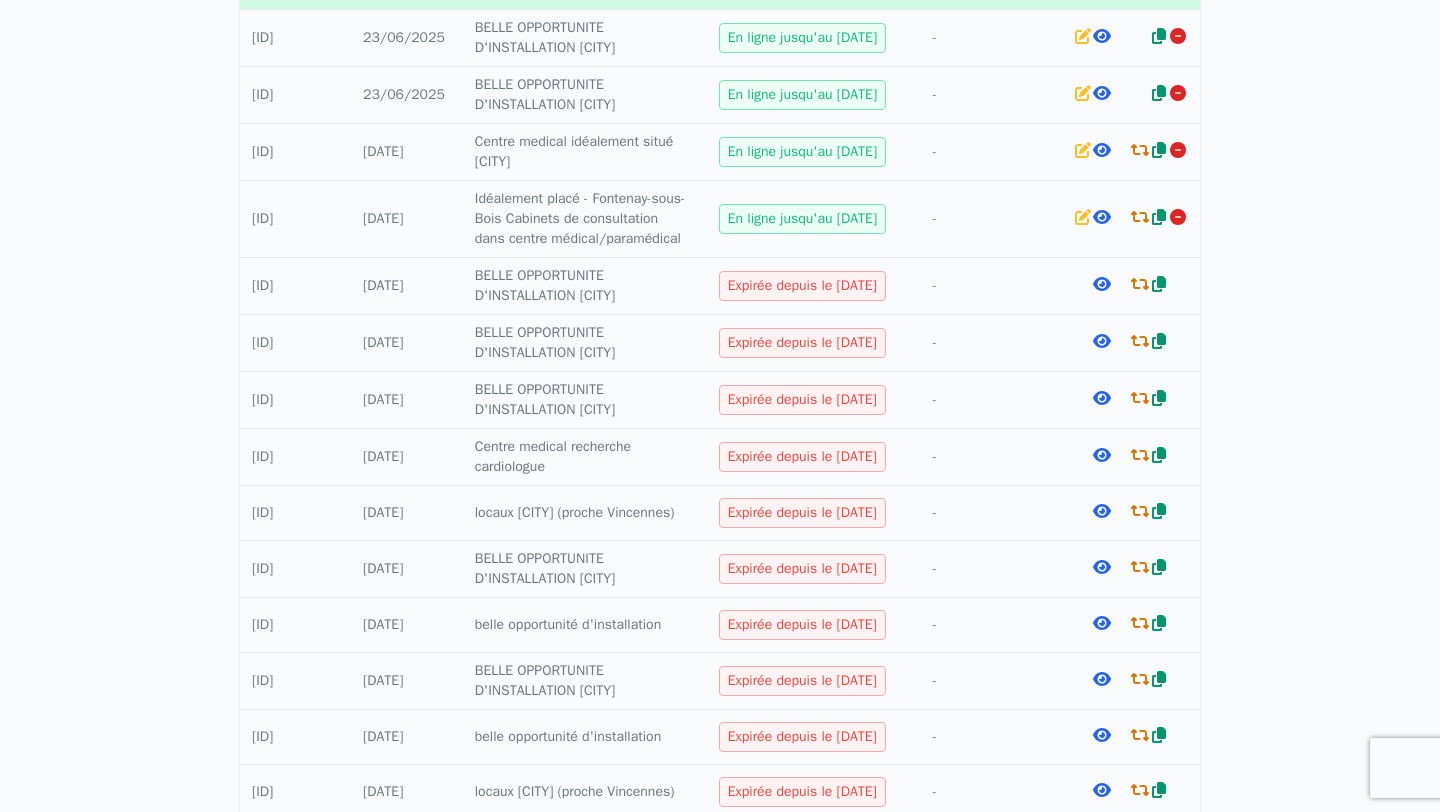 scroll, scrollTop: 360, scrollLeft: 0, axis: vertical 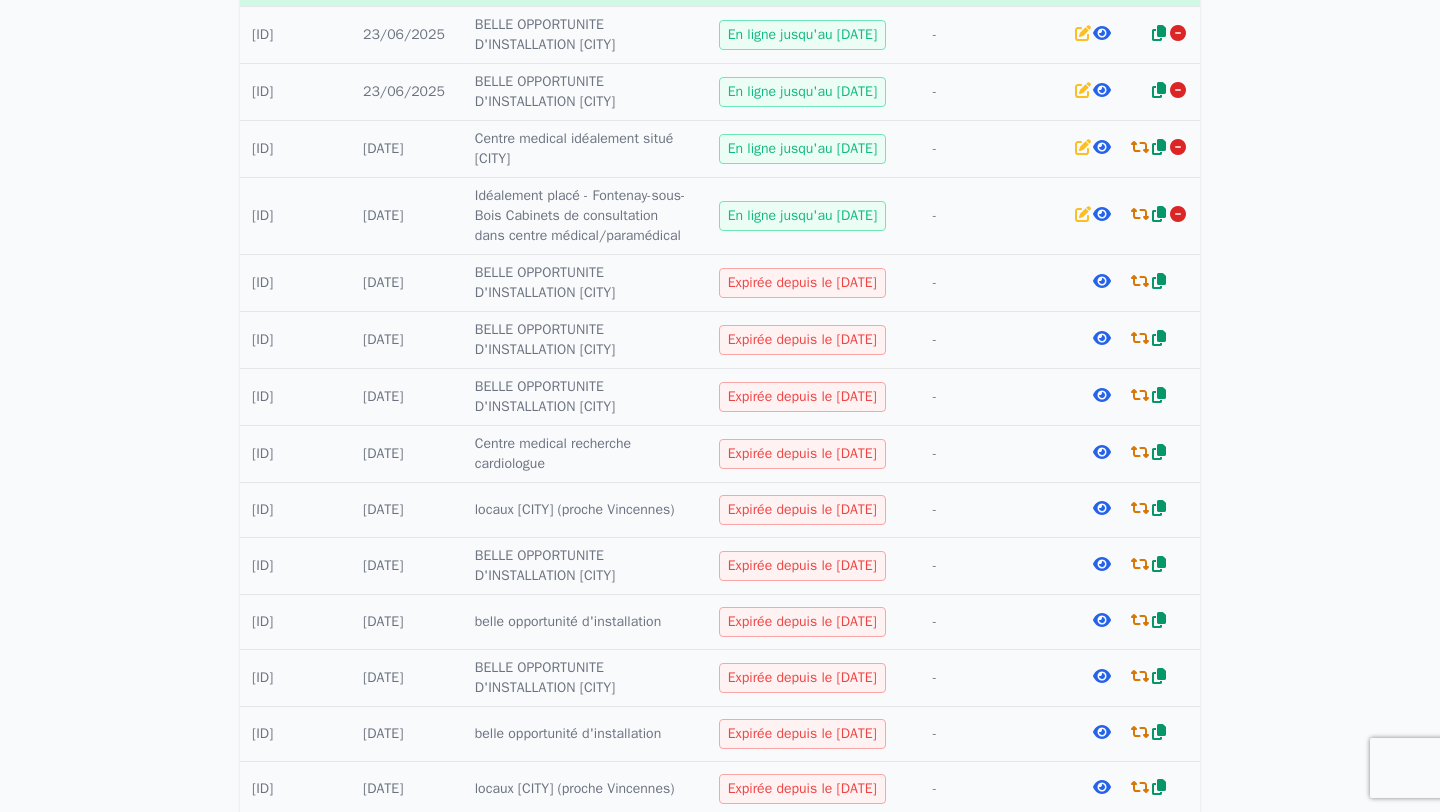 click at bounding box center (1140, 281) 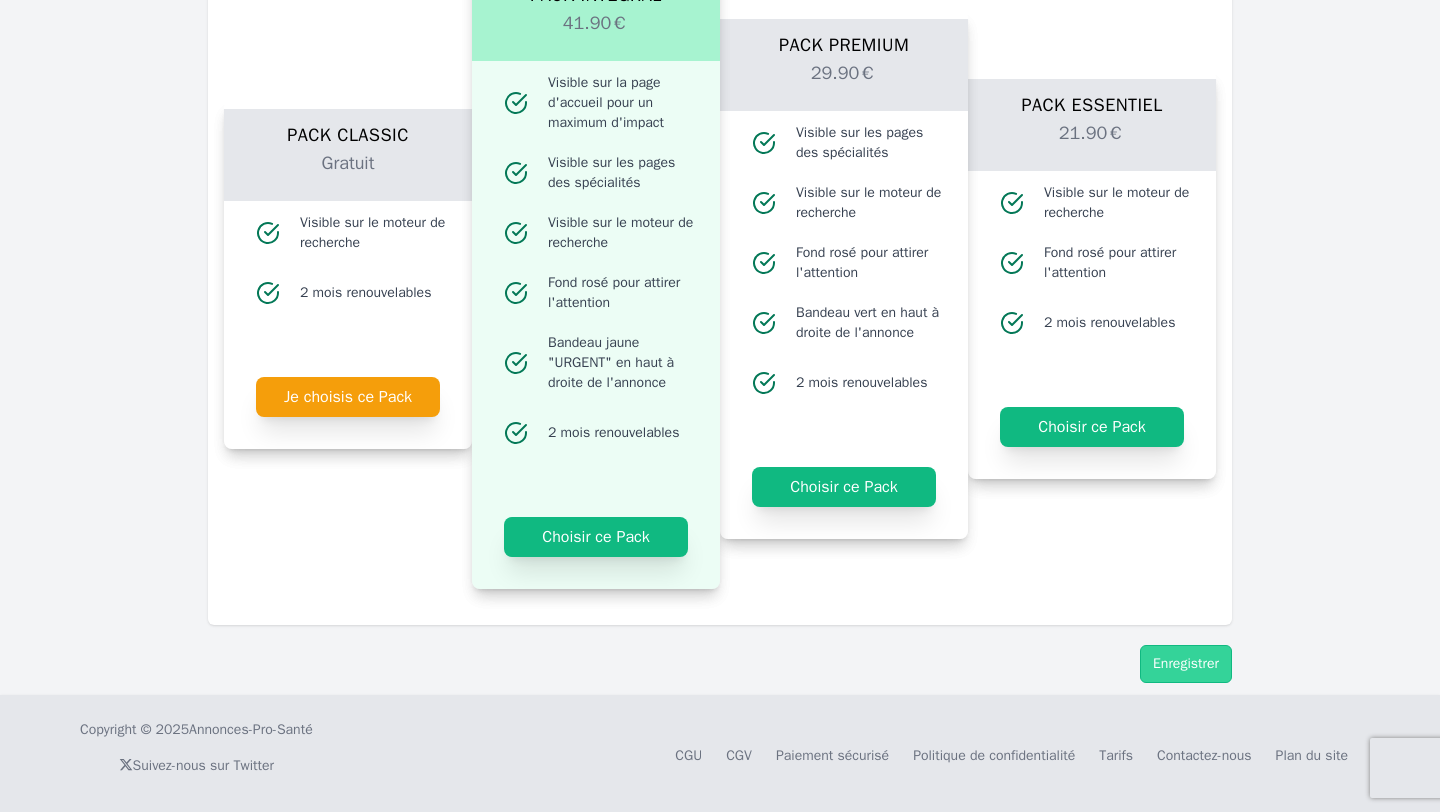 scroll, scrollTop: 1274, scrollLeft: 0, axis: vertical 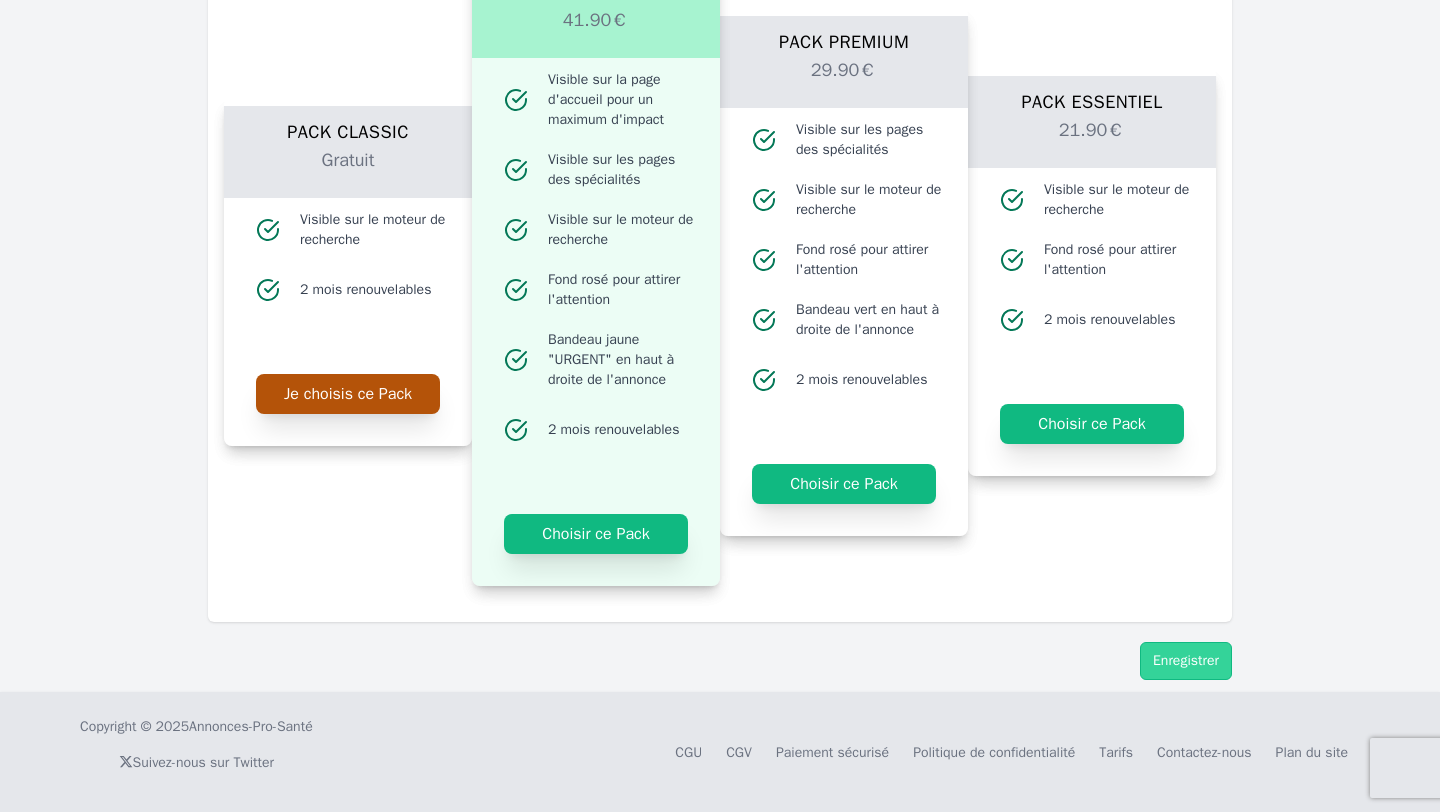 click on "Je choisis ce Pack" at bounding box center [348, 394] 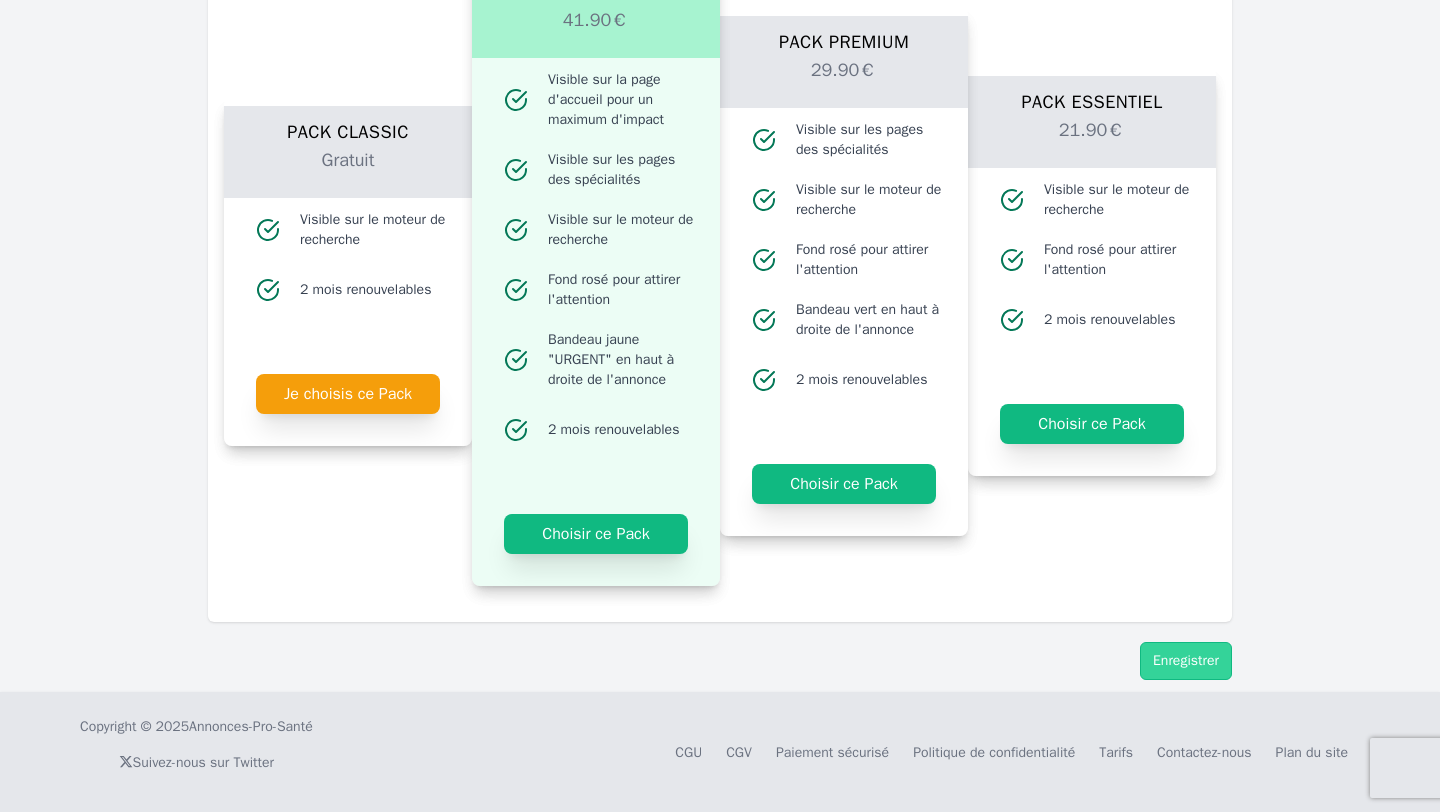 scroll, scrollTop: 1306, scrollLeft: 0, axis: vertical 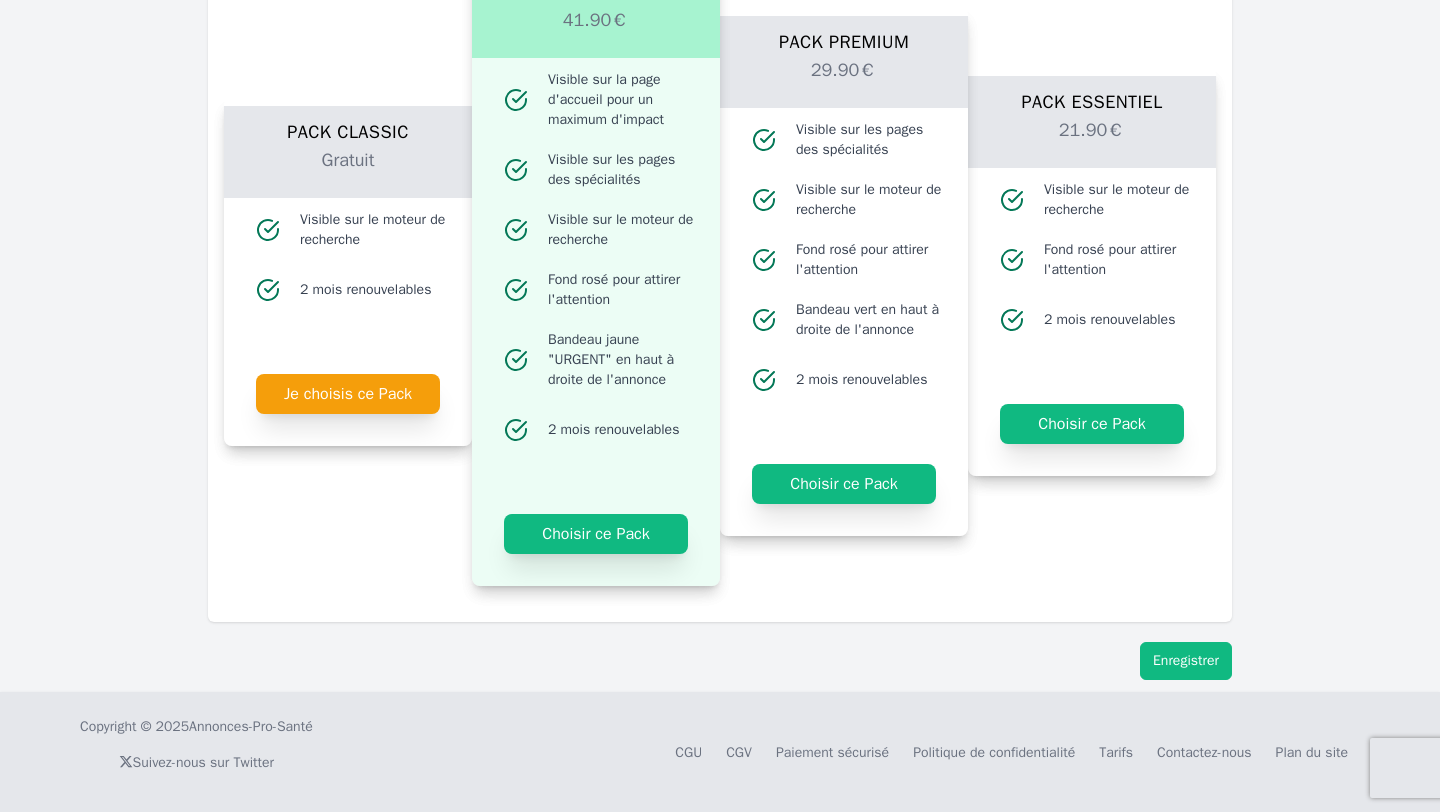 click on "Enregistrer" at bounding box center [1186, 661] 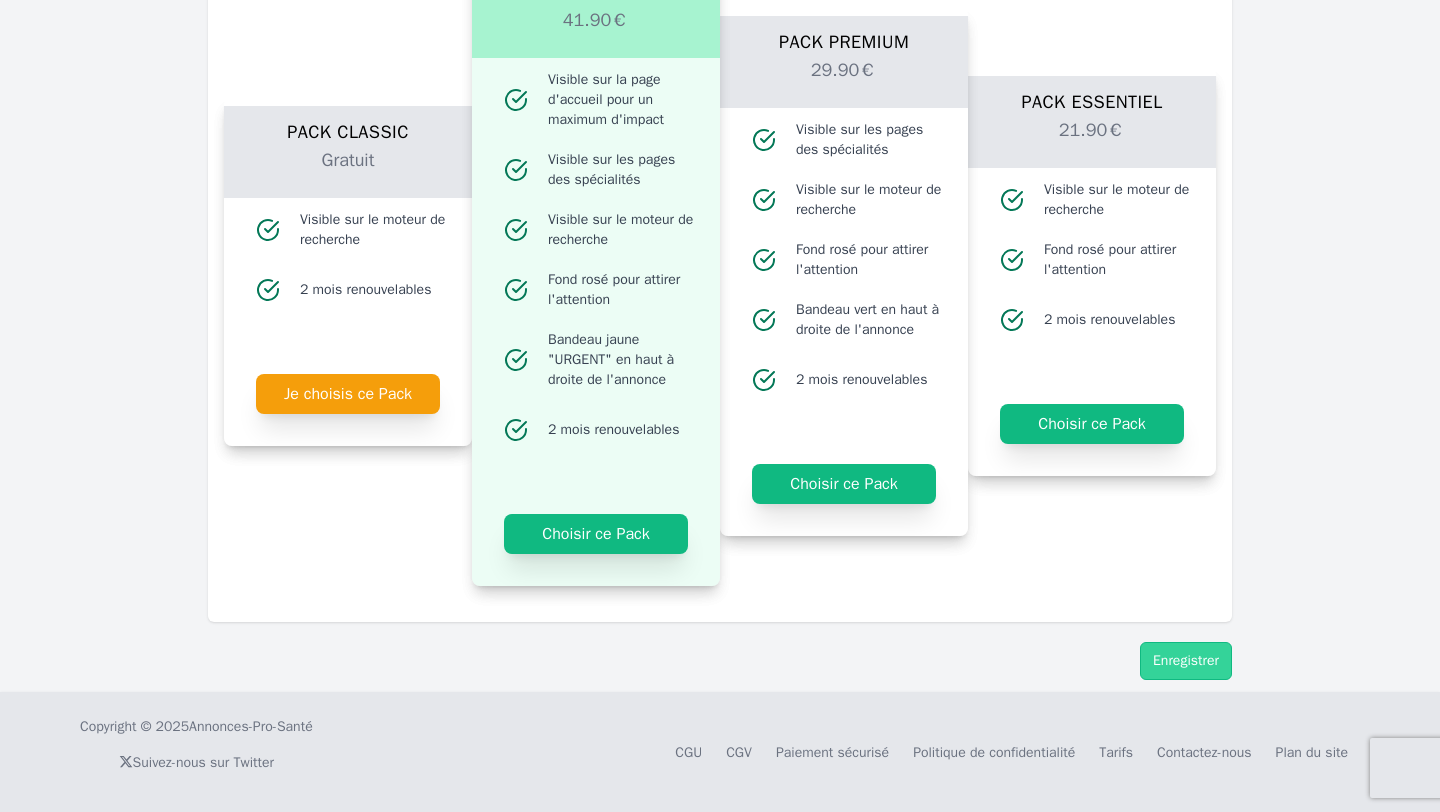 click on "**********" at bounding box center [720, -173] 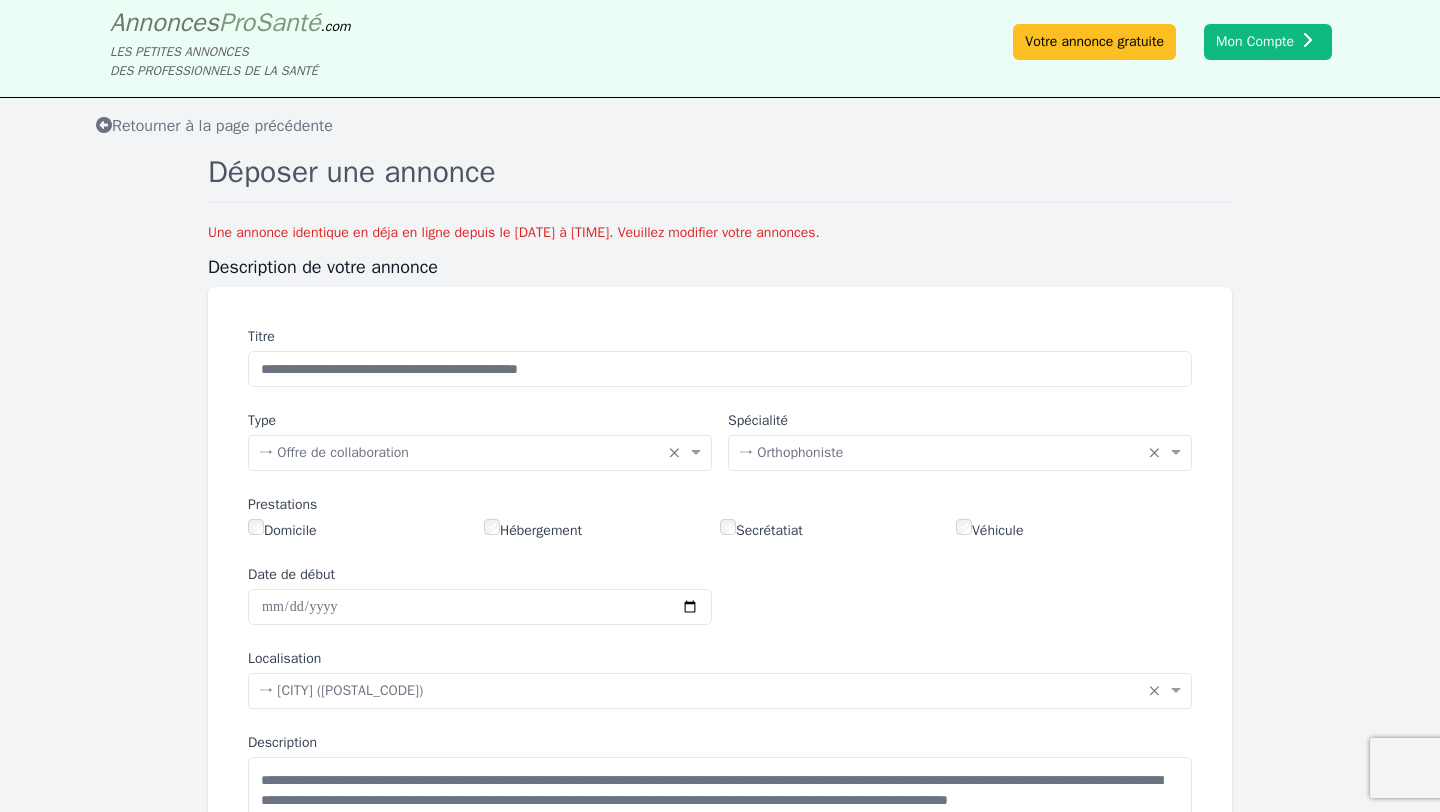 scroll, scrollTop: 0, scrollLeft: 0, axis: both 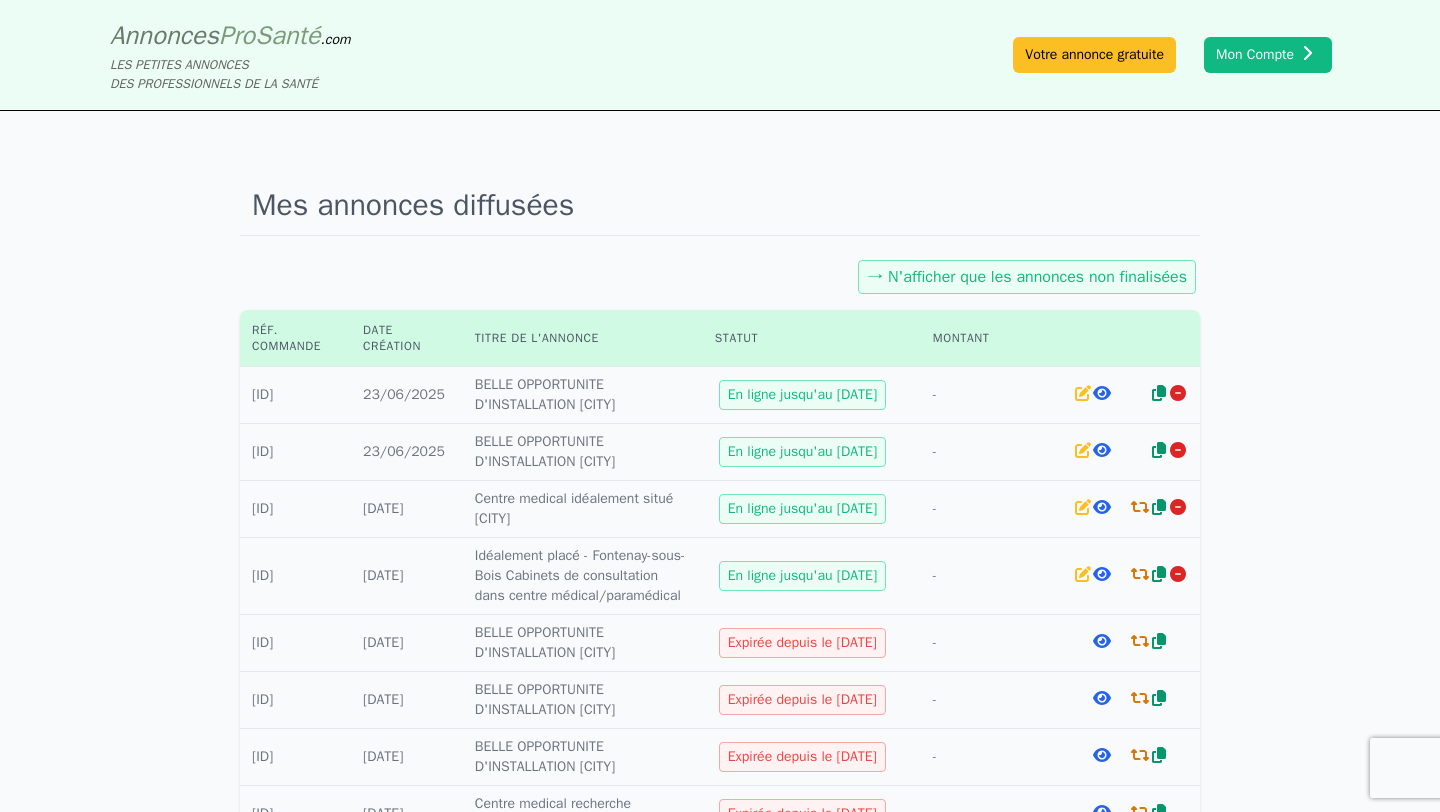 click at bounding box center [1140, 574] 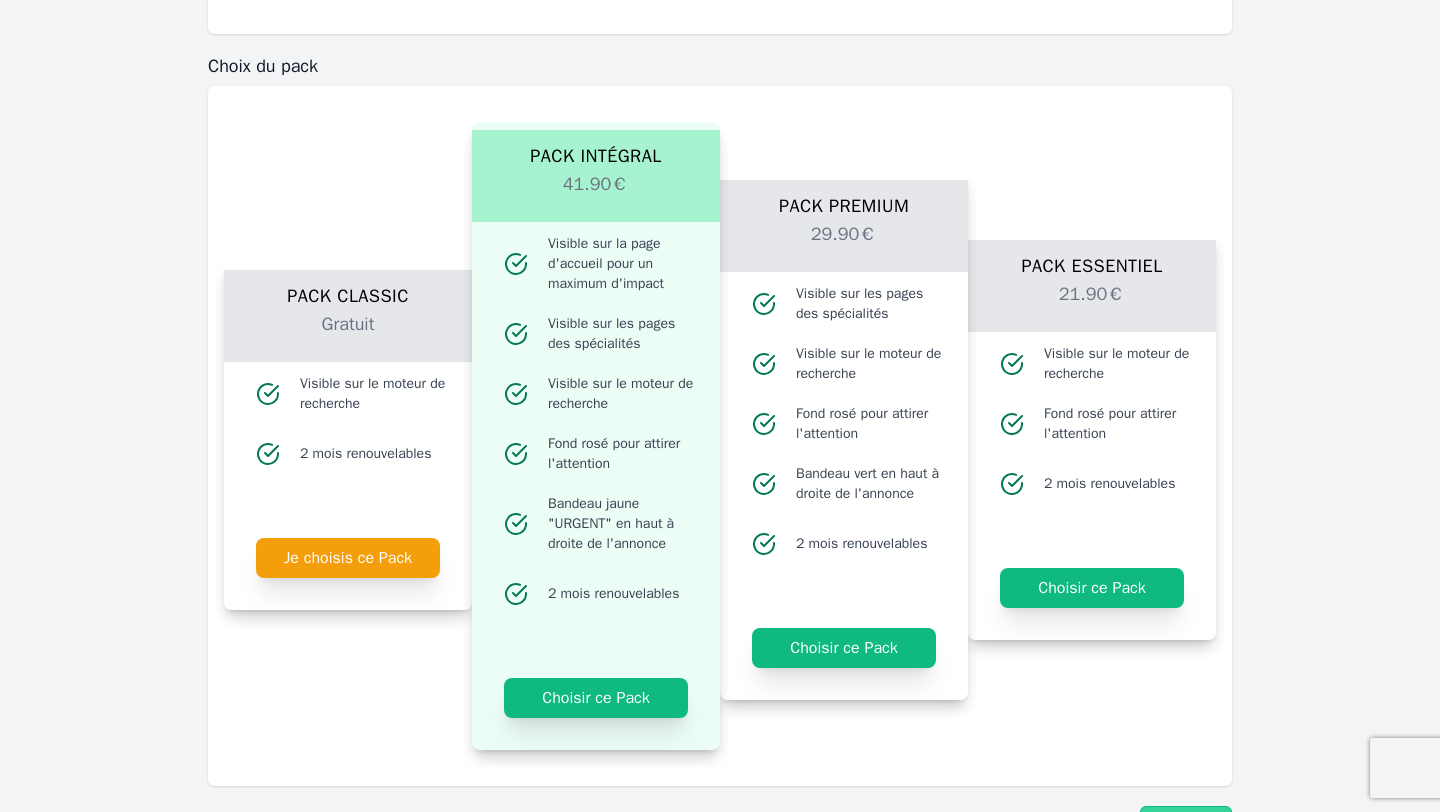scroll, scrollTop: 1280, scrollLeft: 0, axis: vertical 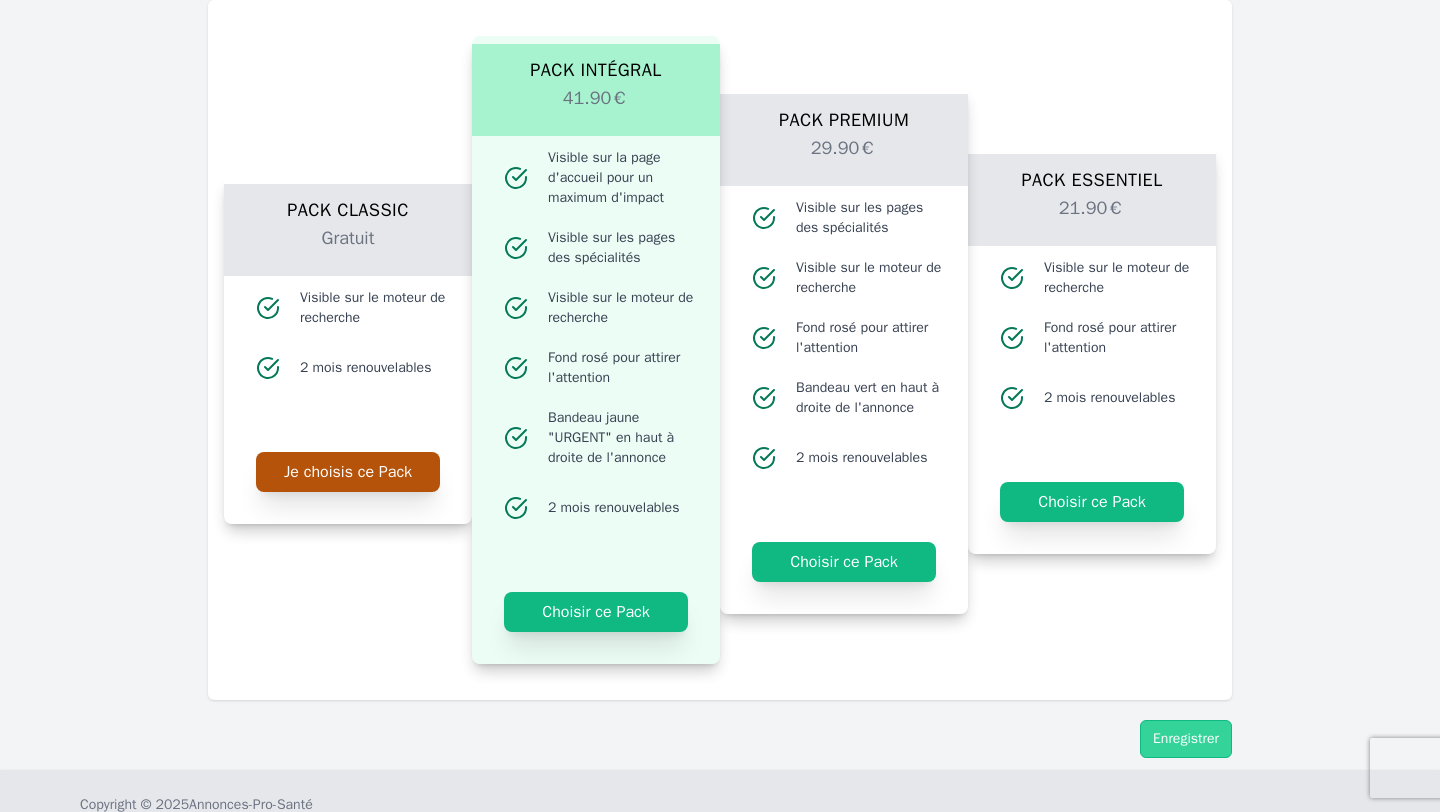 click on "Je choisis ce Pack" at bounding box center (348, 472) 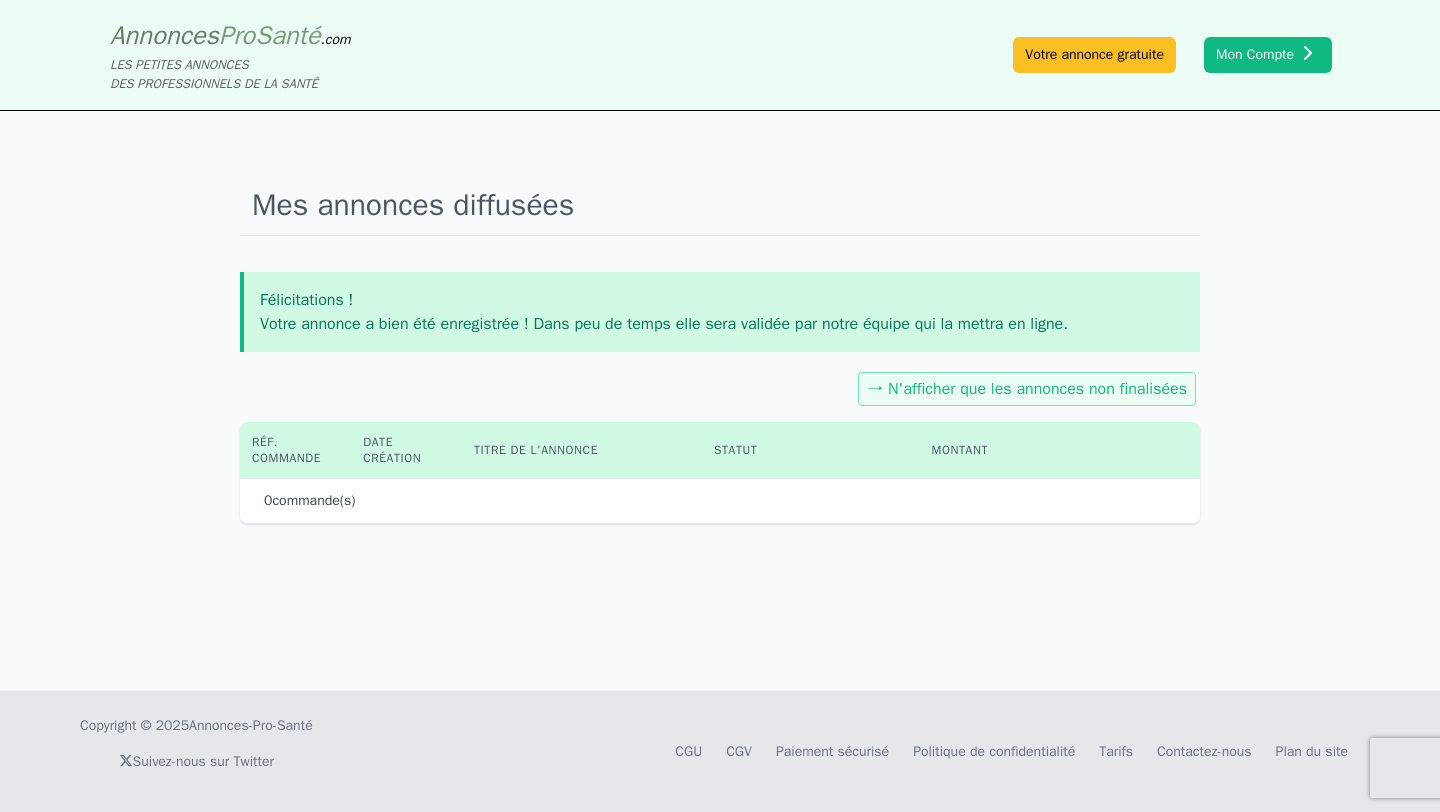 click on "0  commande(s)" at bounding box center (720, 500) 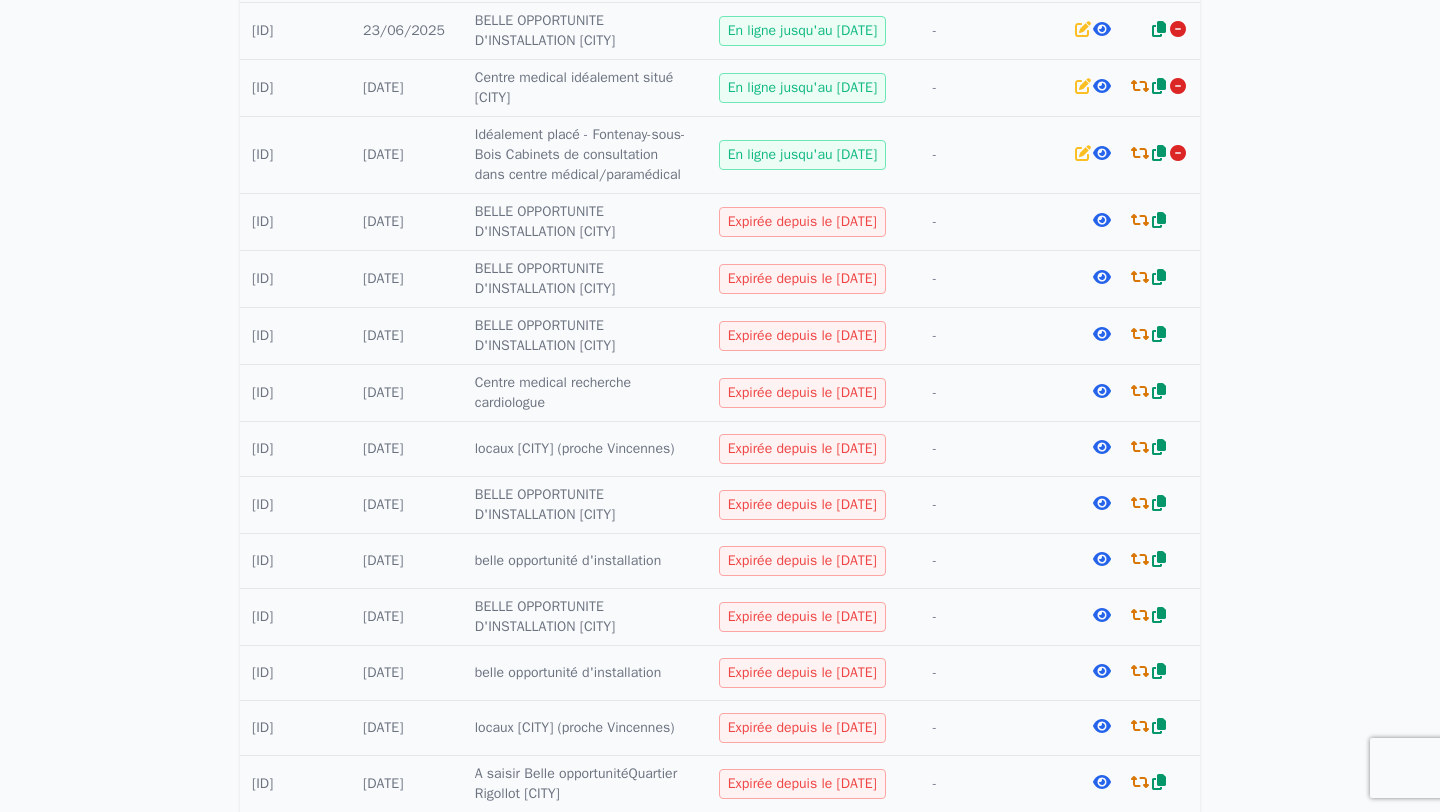 scroll, scrollTop: 640, scrollLeft: 0, axis: vertical 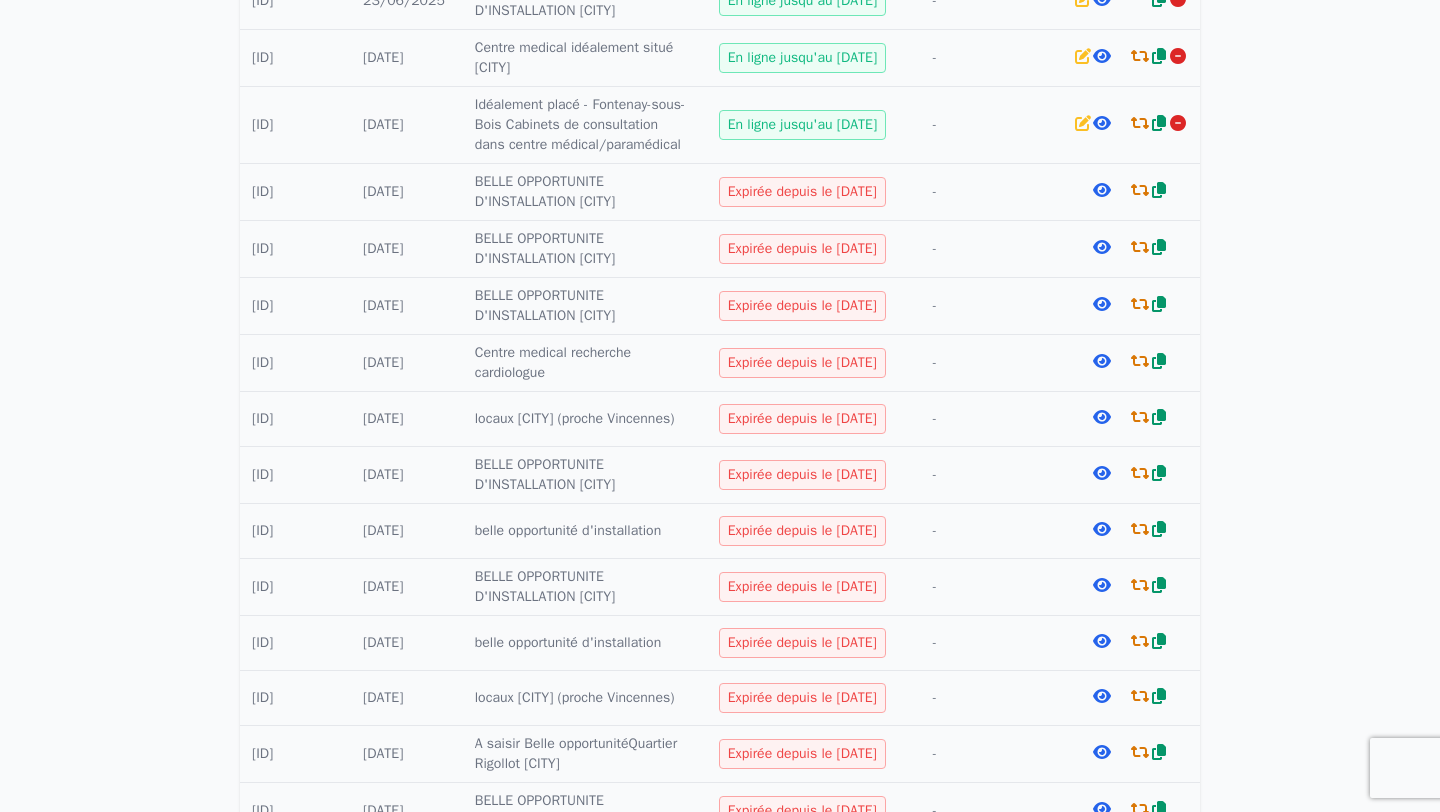 click at bounding box center [1140, 417] 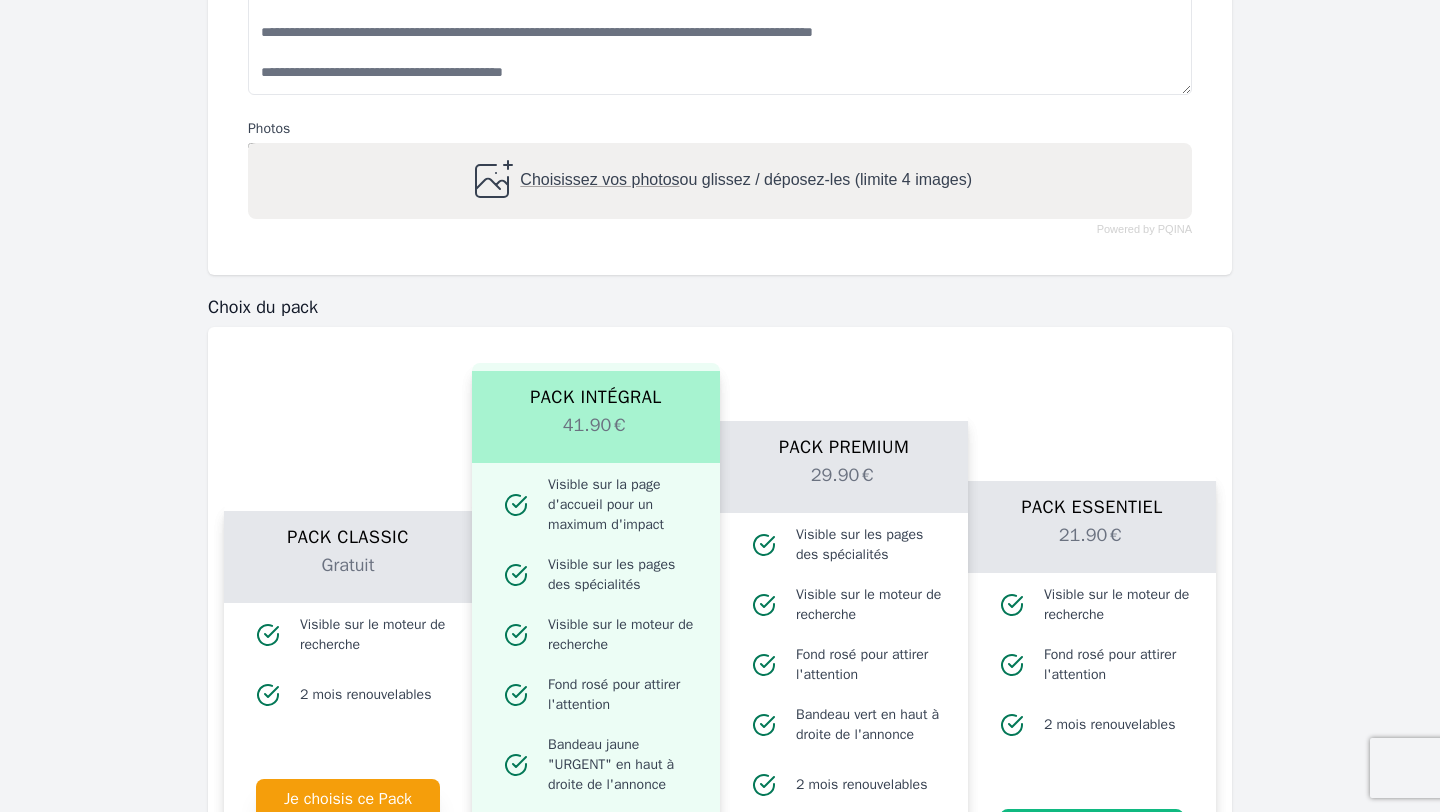 scroll, scrollTop: 960, scrollLeft: 0, axis: vertical 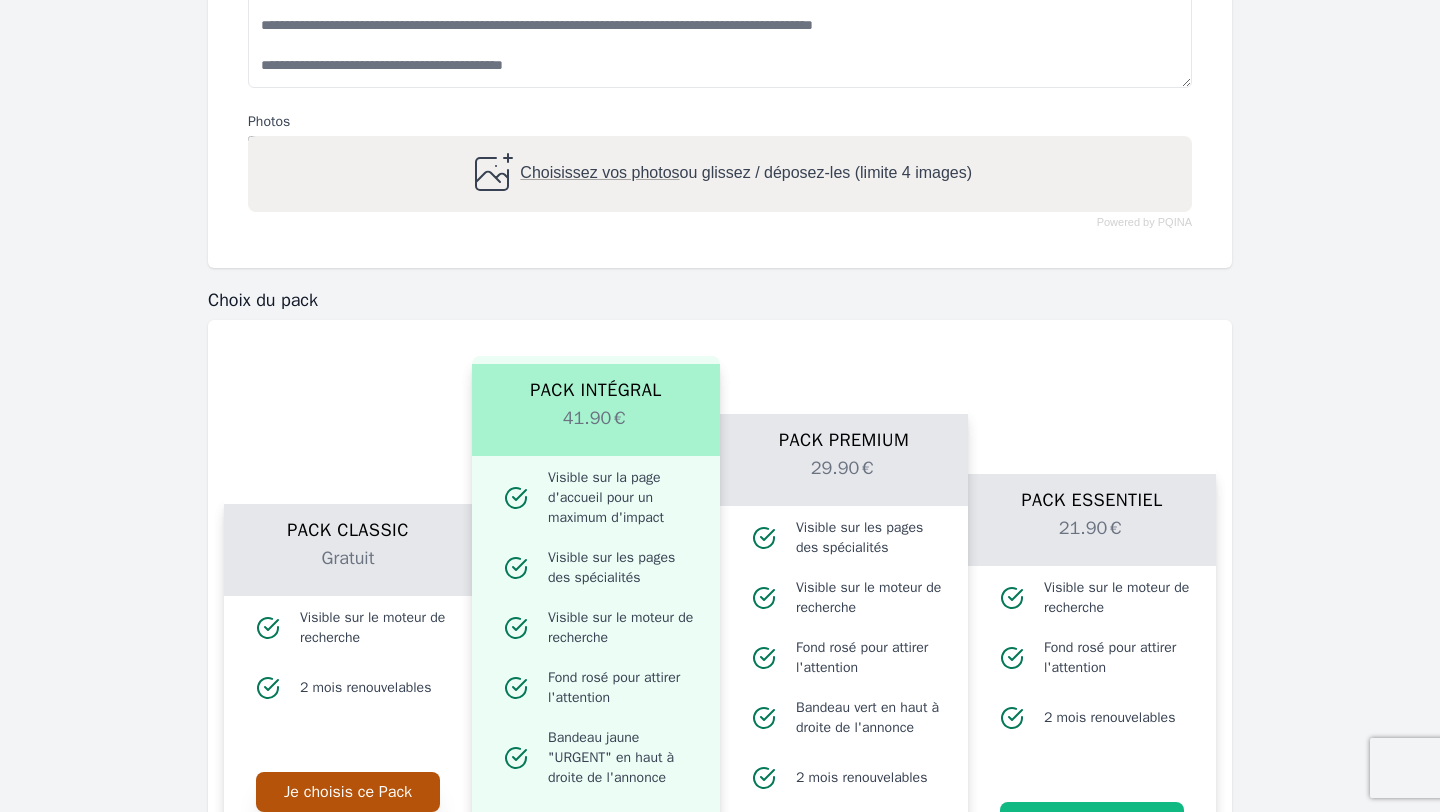 click on "Je choisis ce Pack" at bounding box center (348, 792) 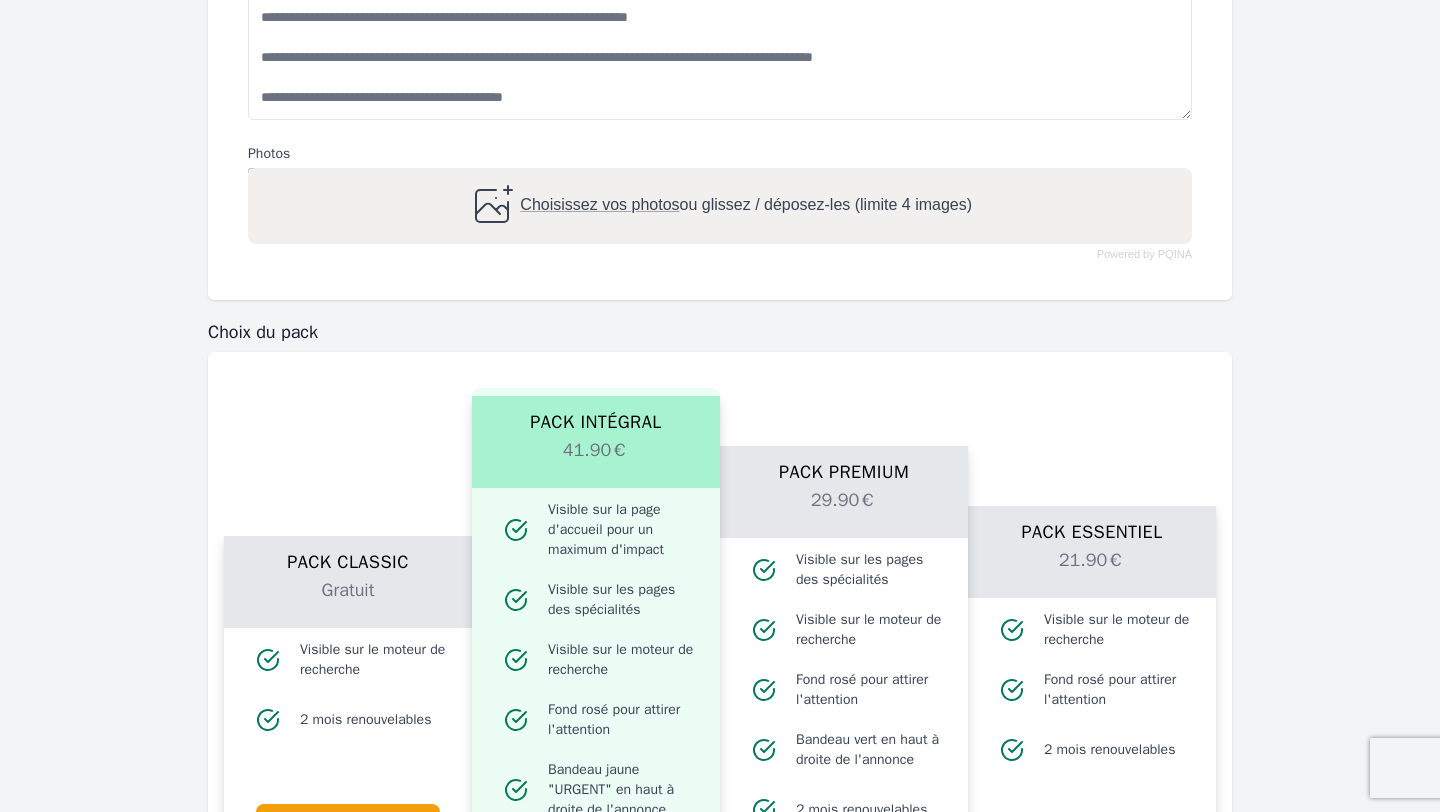 scroll, scrollTop: 992, scrollLeft: 0, axis: vertical 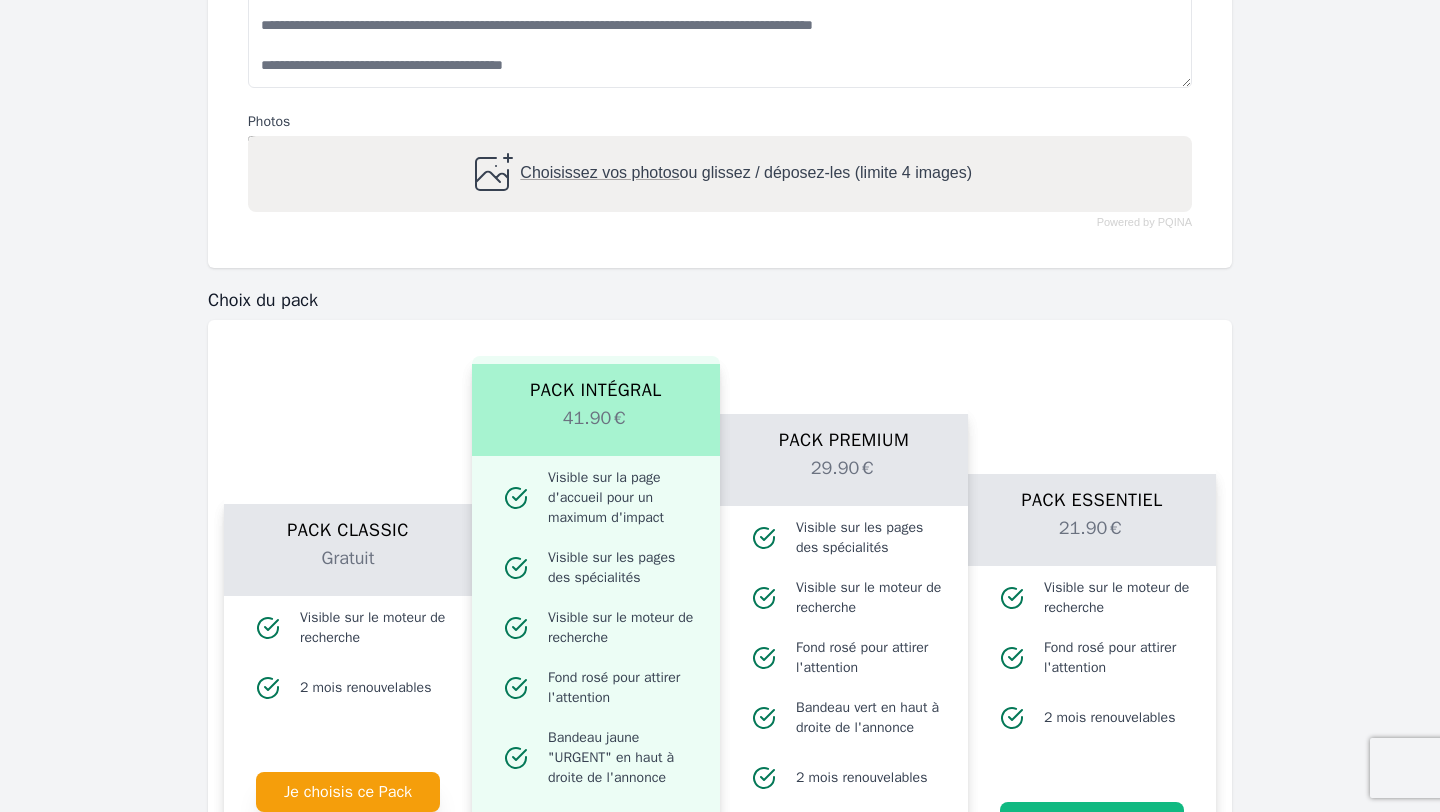 type 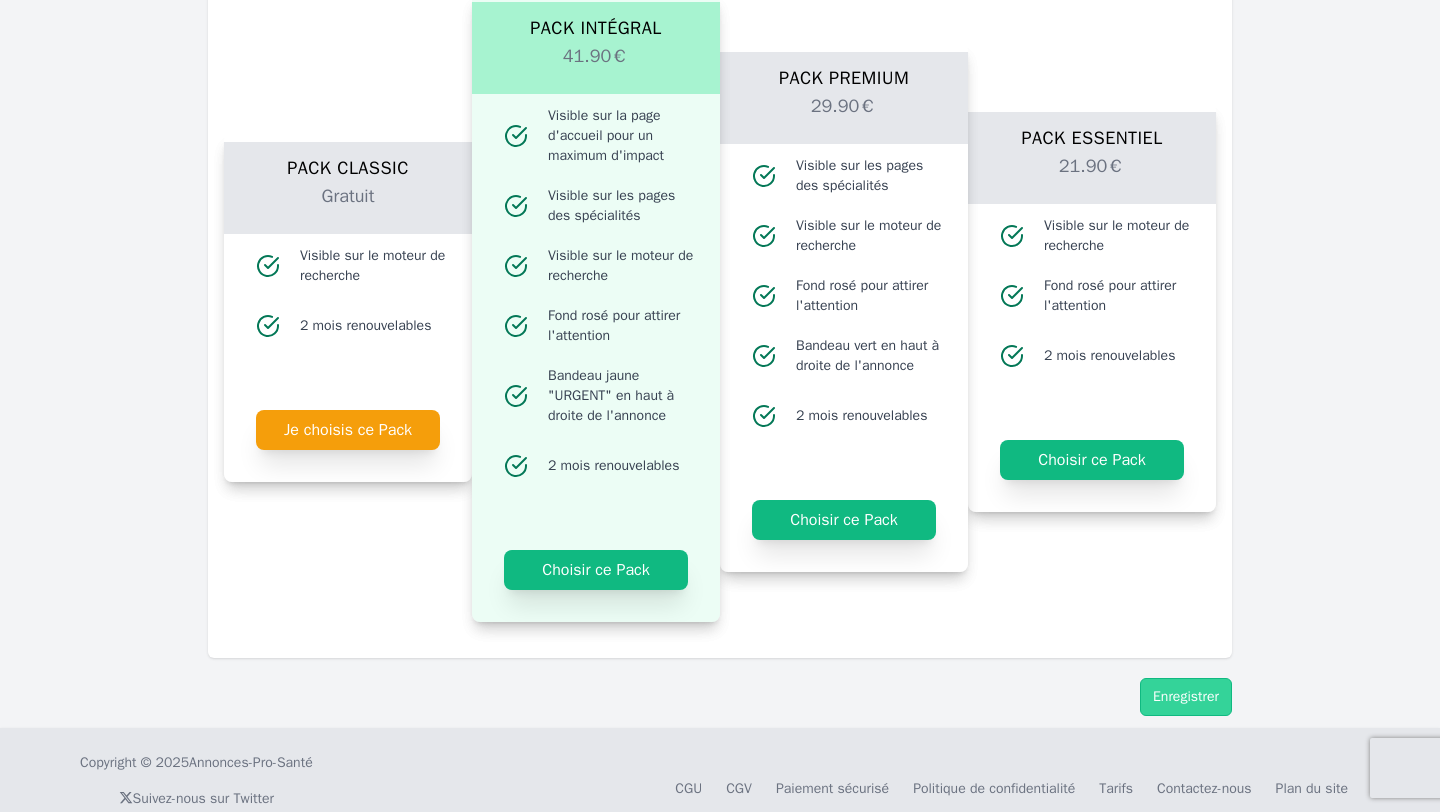 scroll, scrollTop: 1390, scrollLeft: 0, axis: vertical 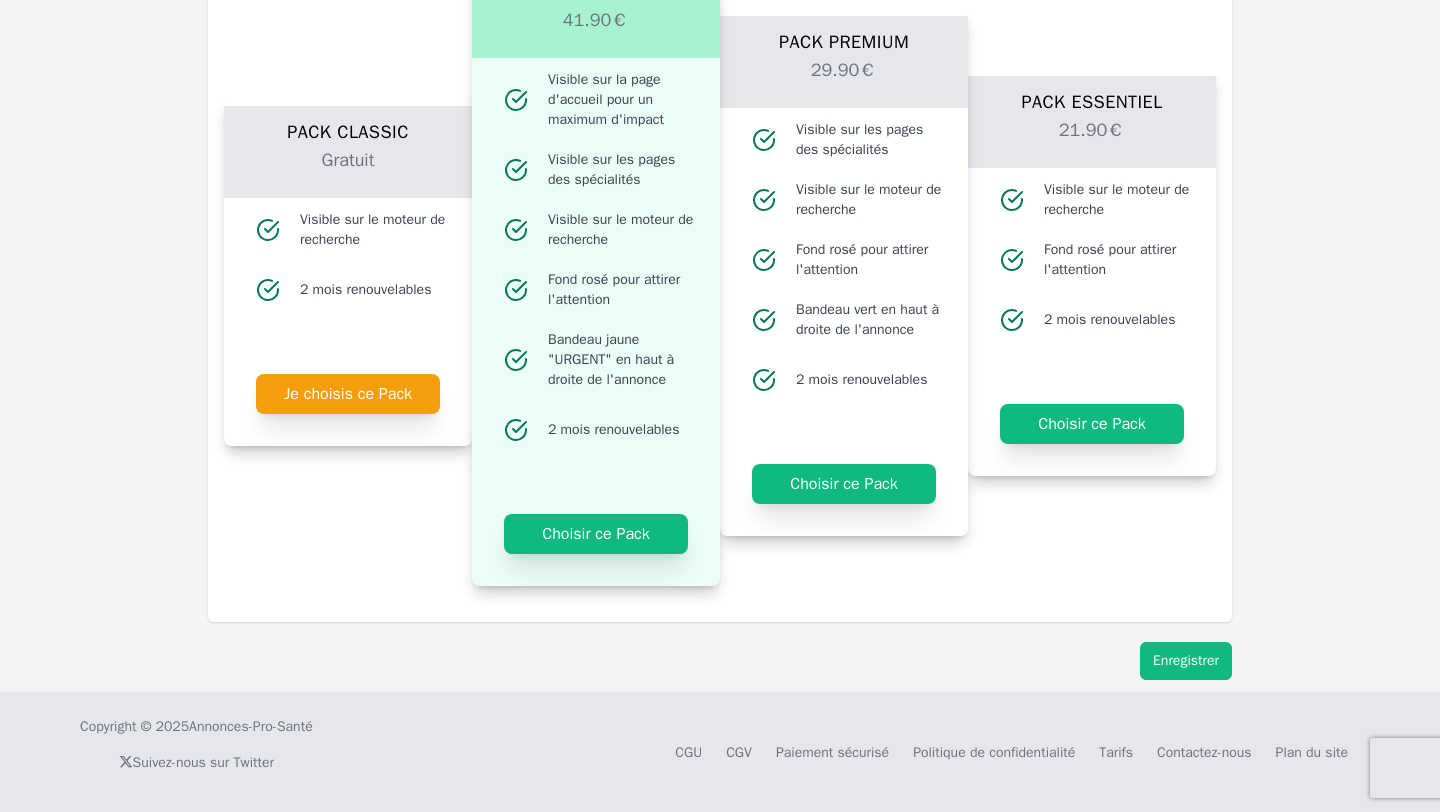 click on "Enregistrer" at bounding box center [1186, 661] 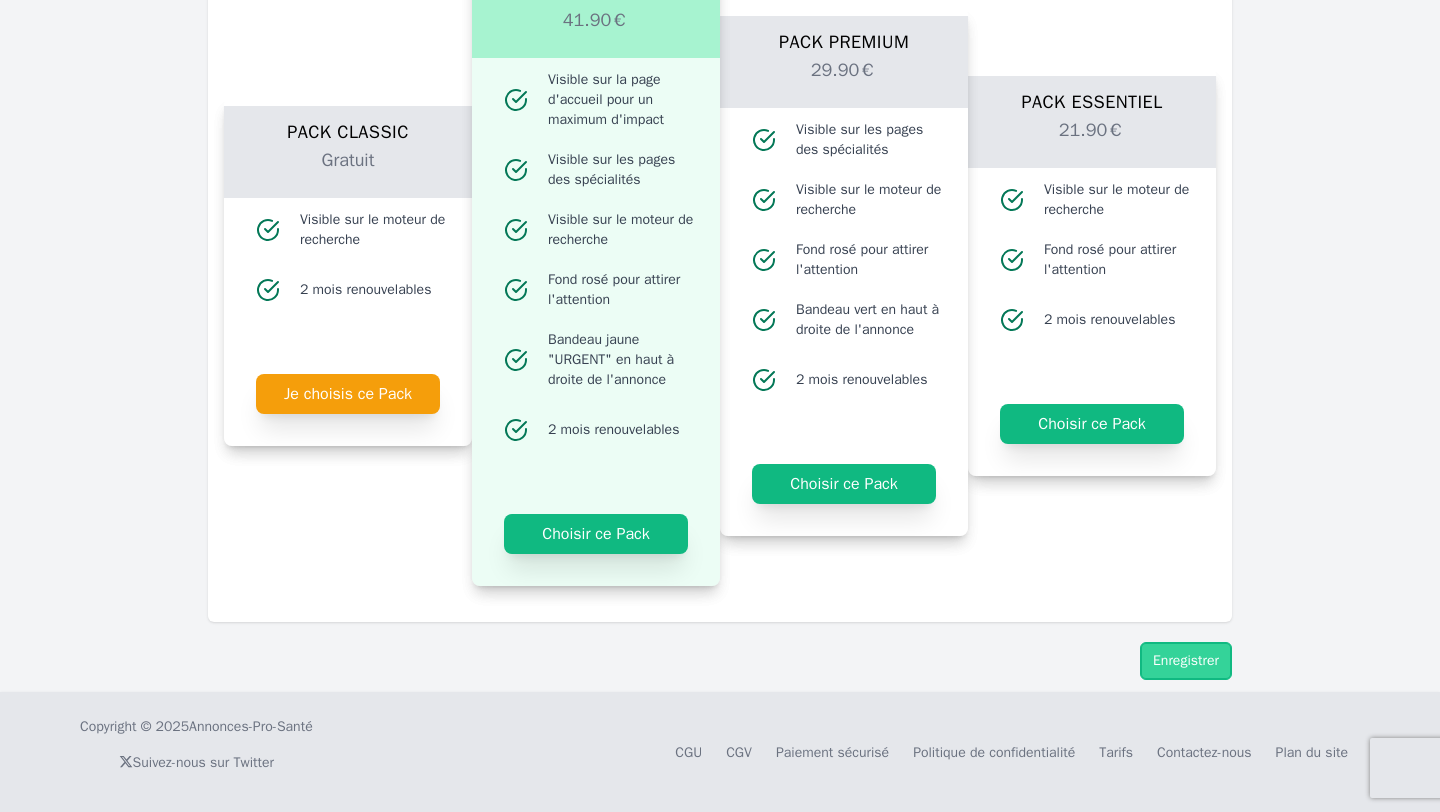 type 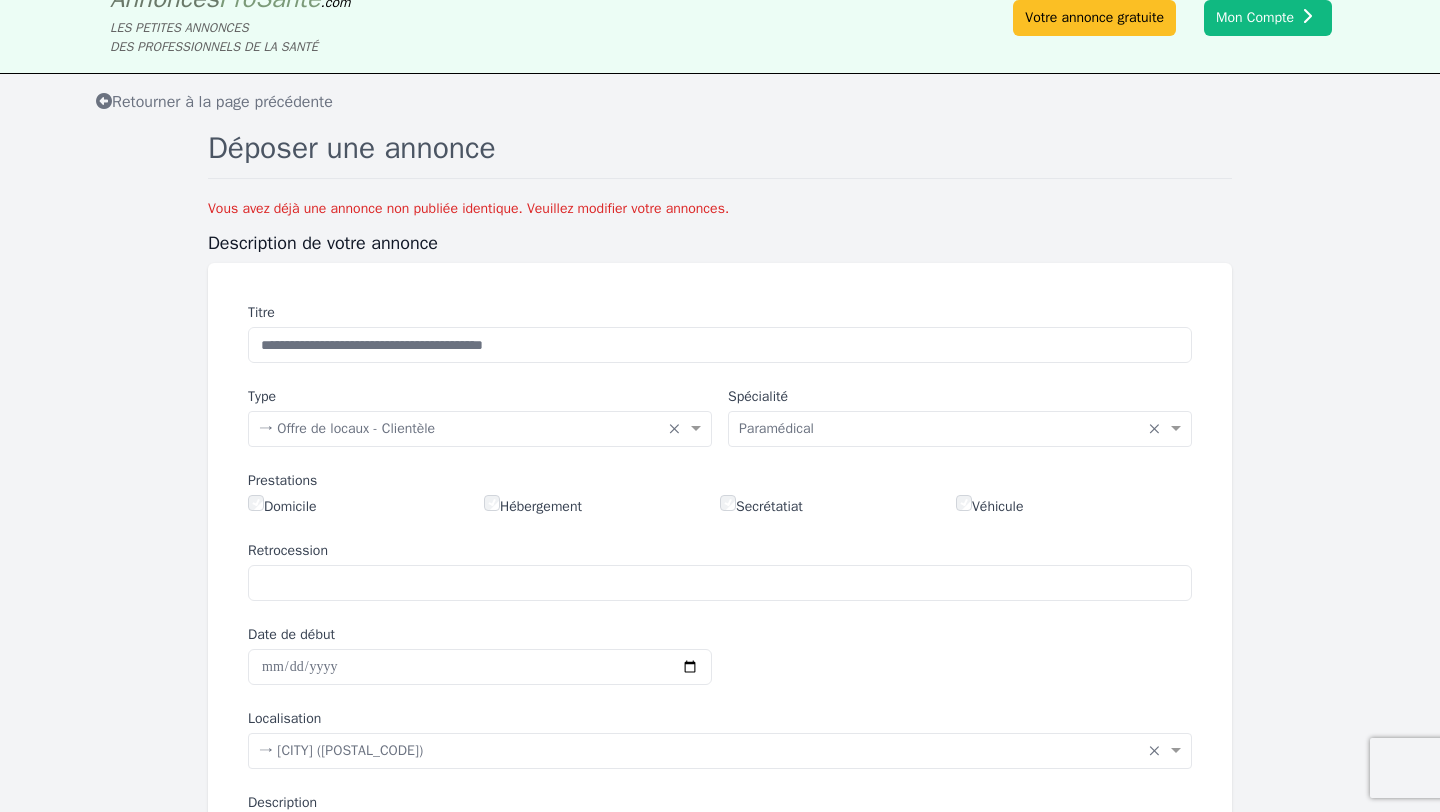 scroll, scrollTop: 0, scrollLeft: 0, axis: both 